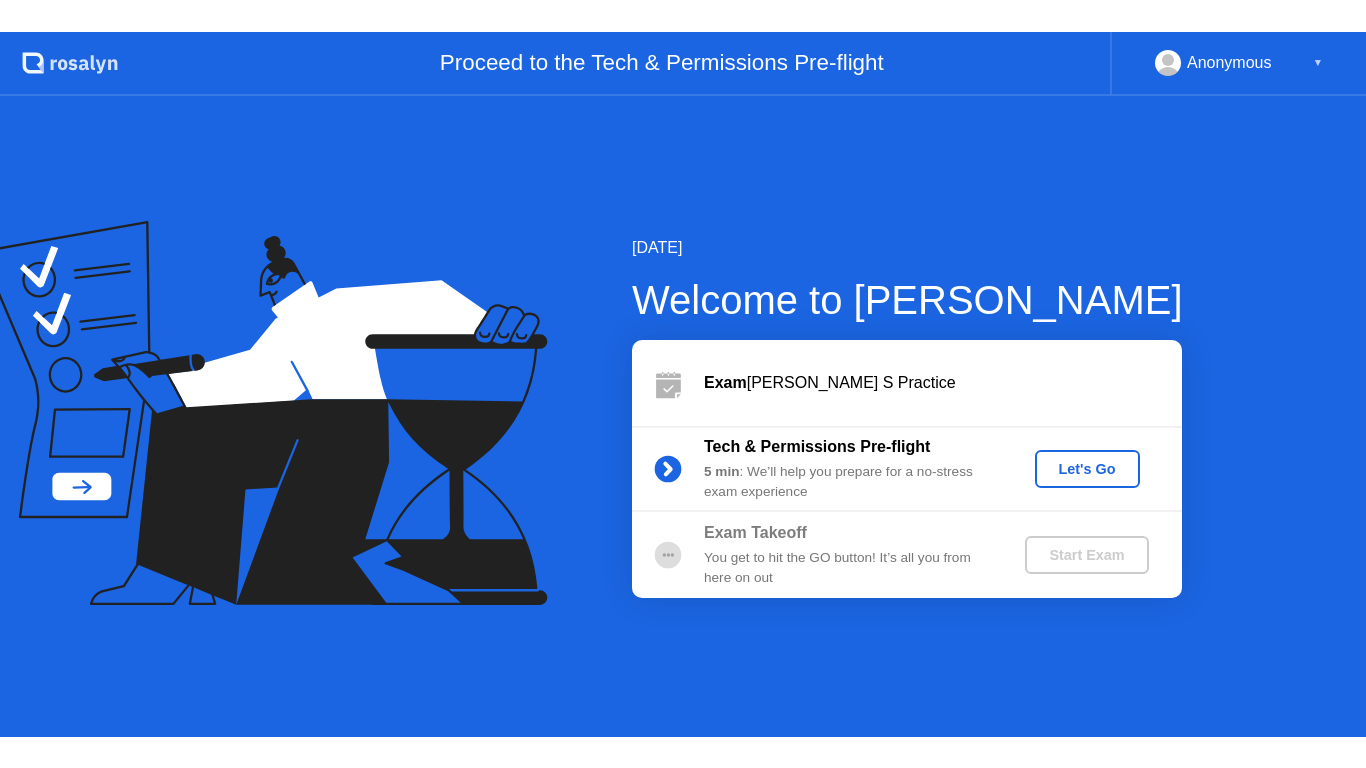 scroll, scrollTop: 0, scrollLeft: 0, axis: both 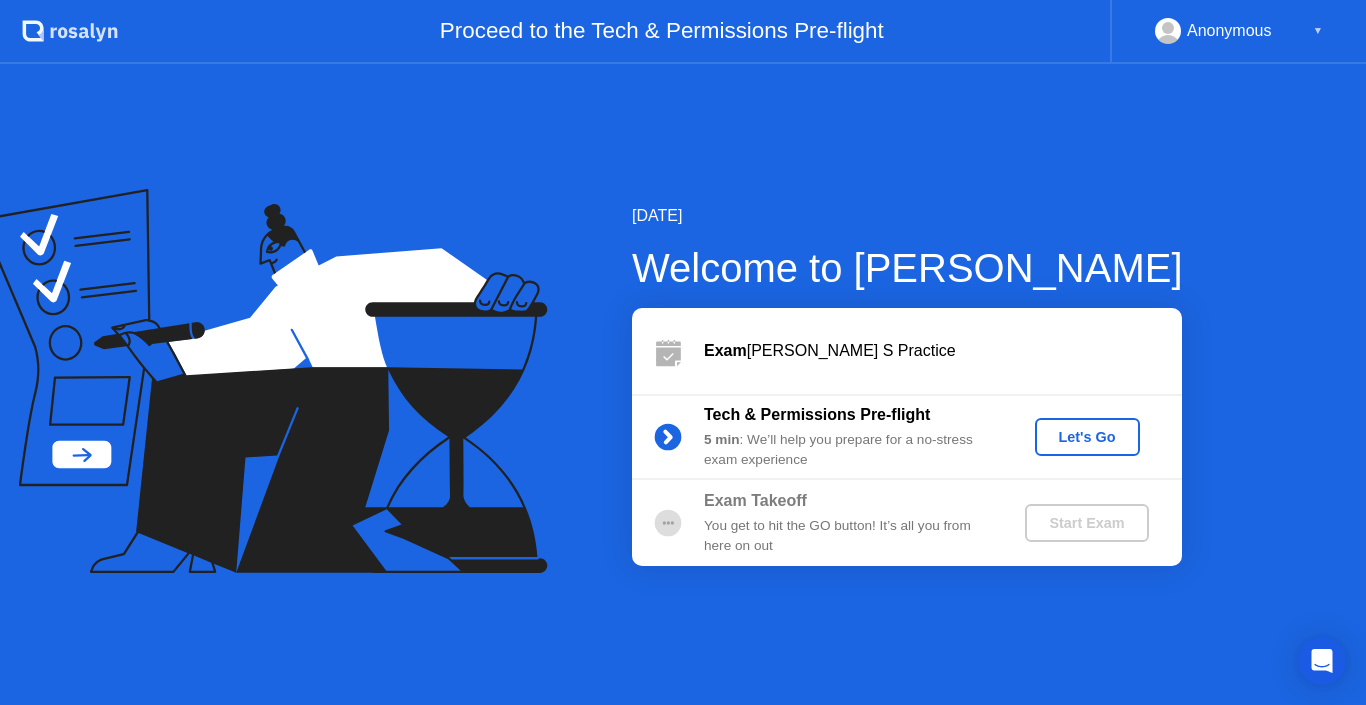 click on "Let's Go" 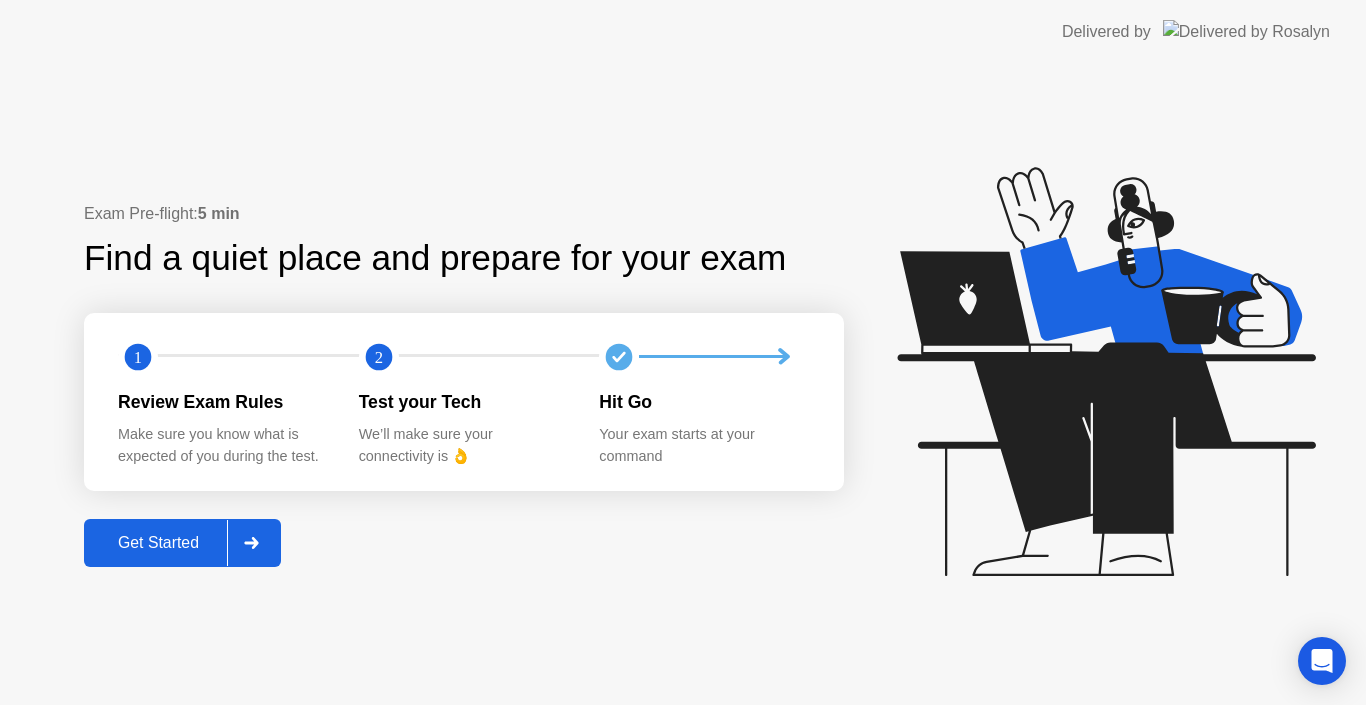 click on "Get Started" 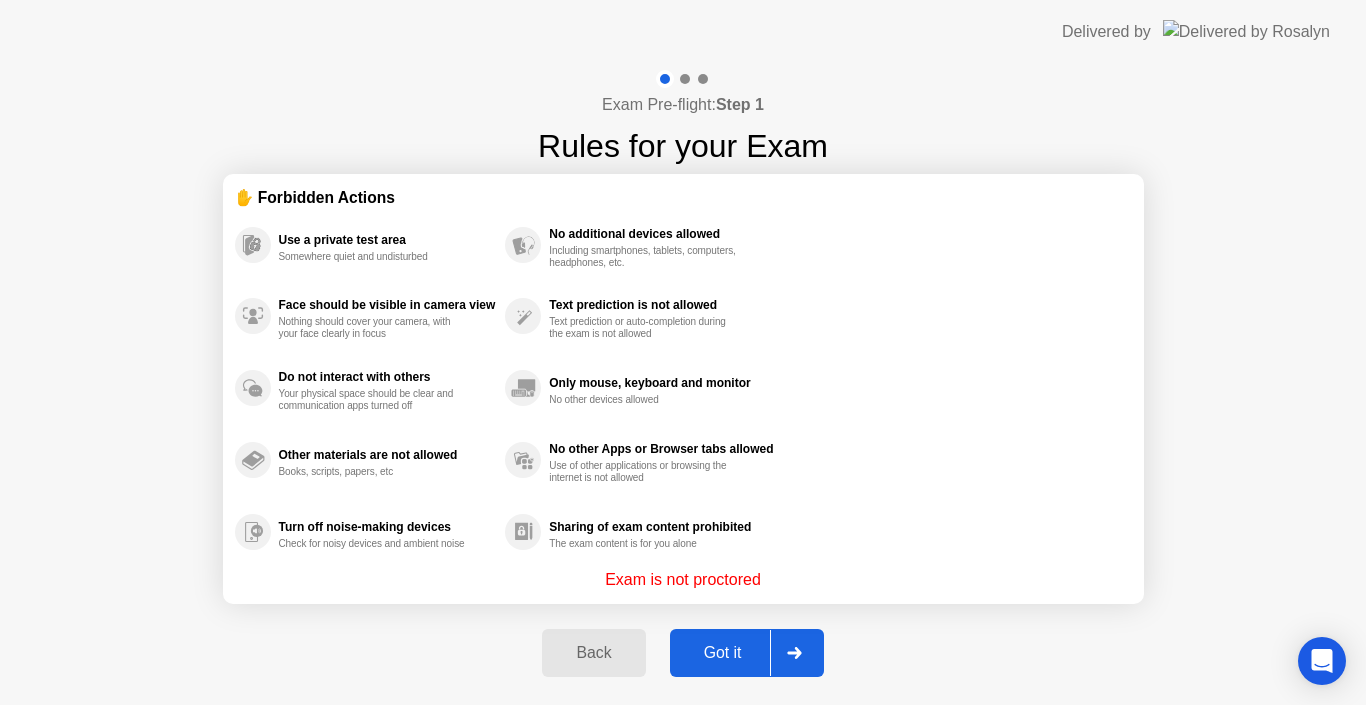 click on "Got it" 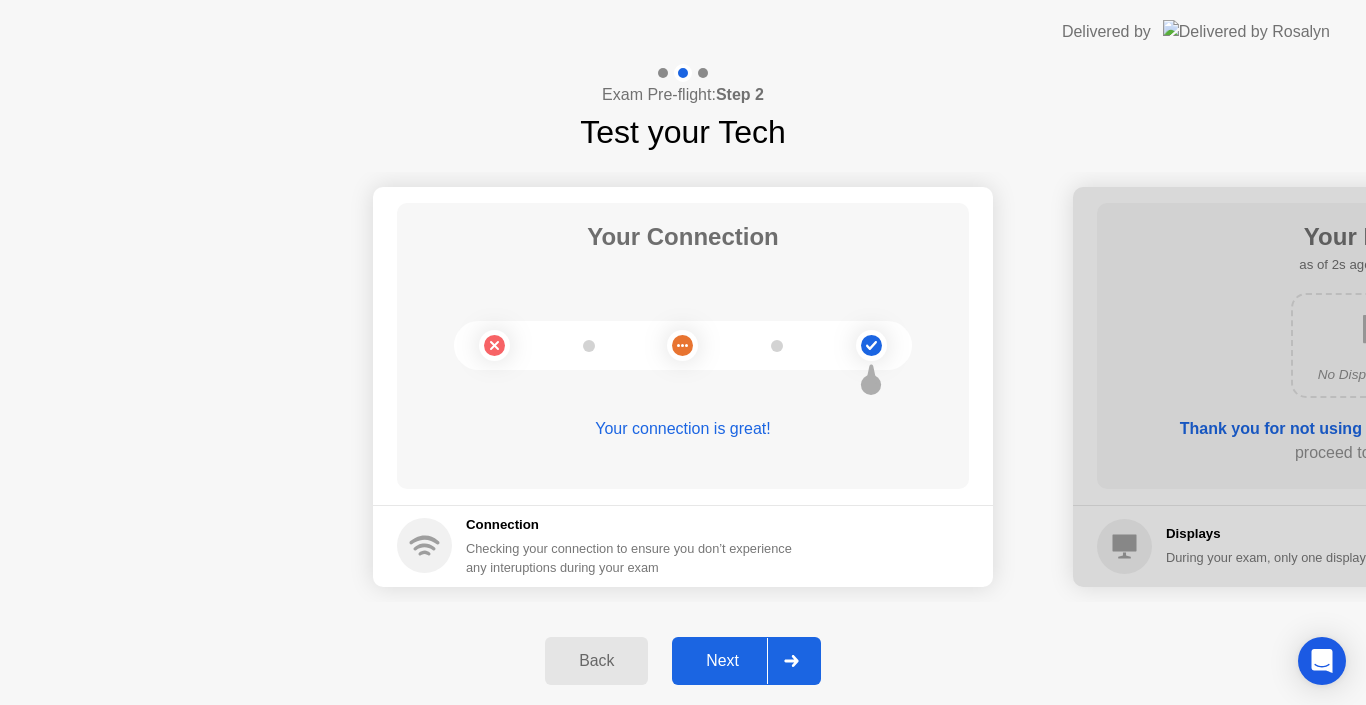 click on "Next" 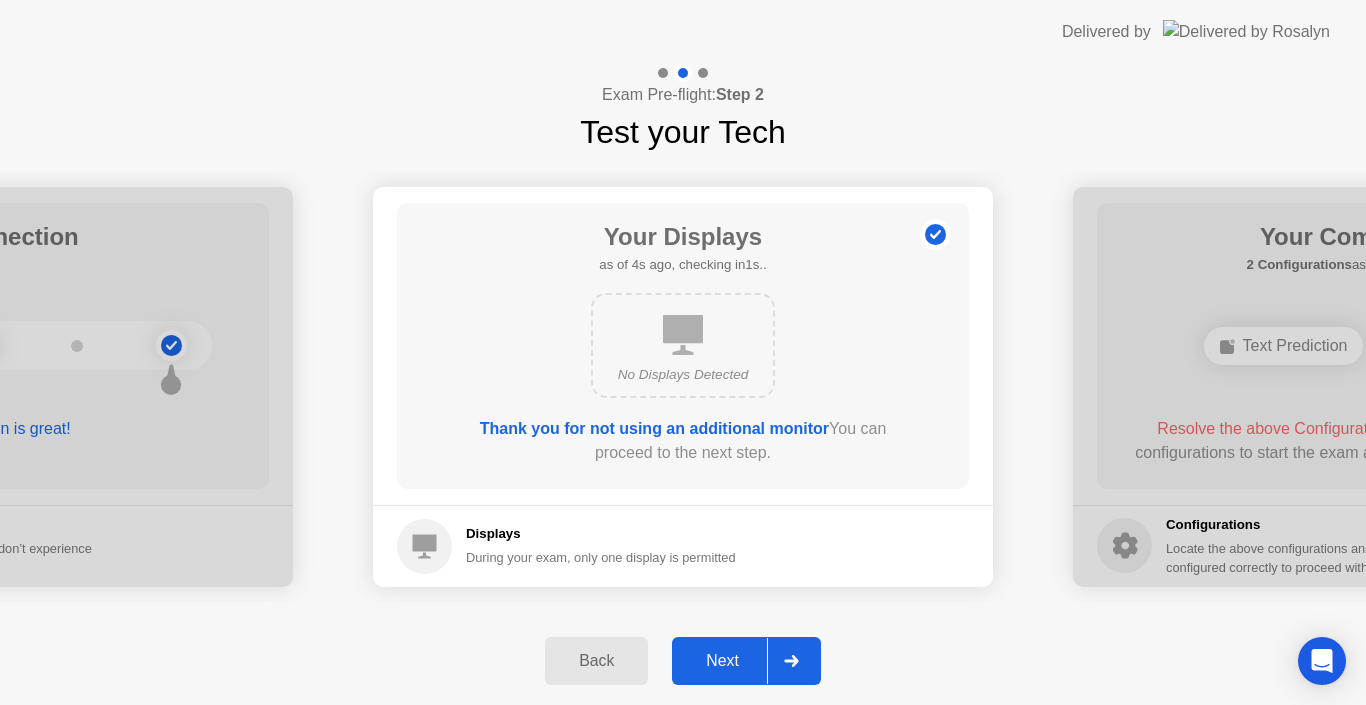 click on "Next" 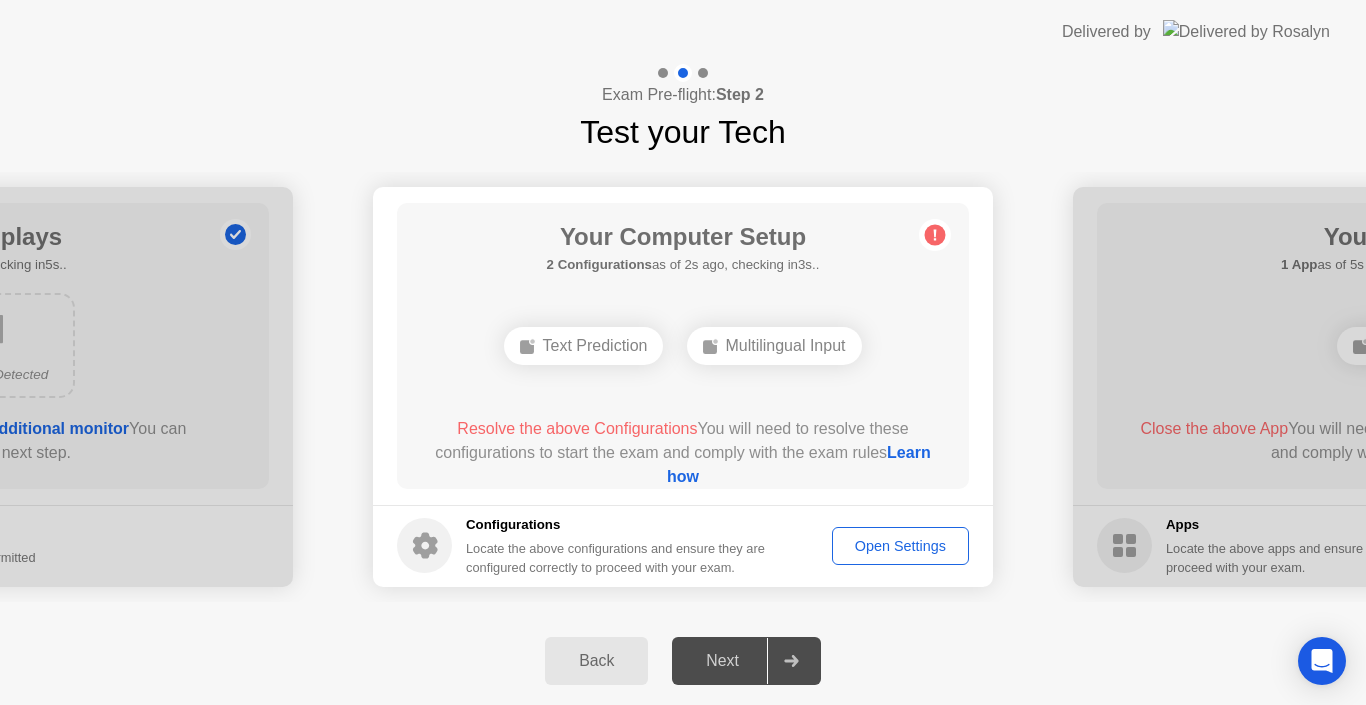 click on "Next" 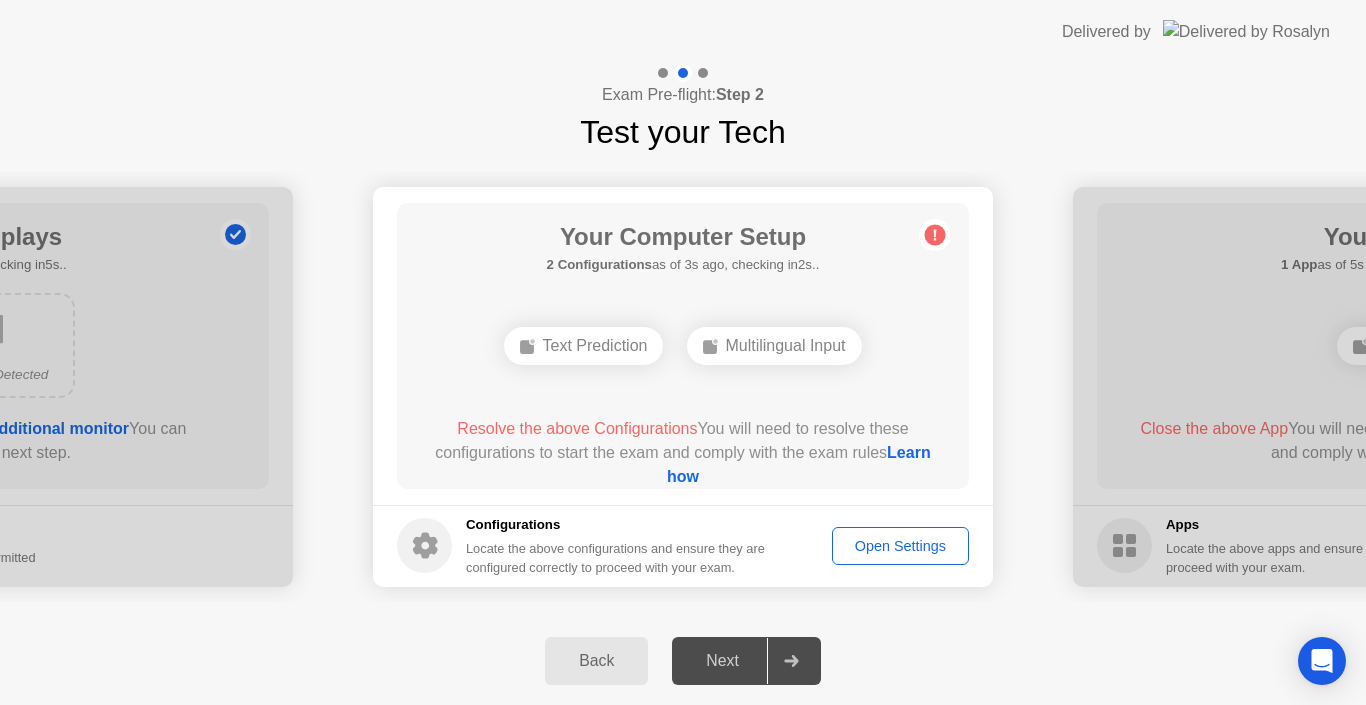 click on "Next" 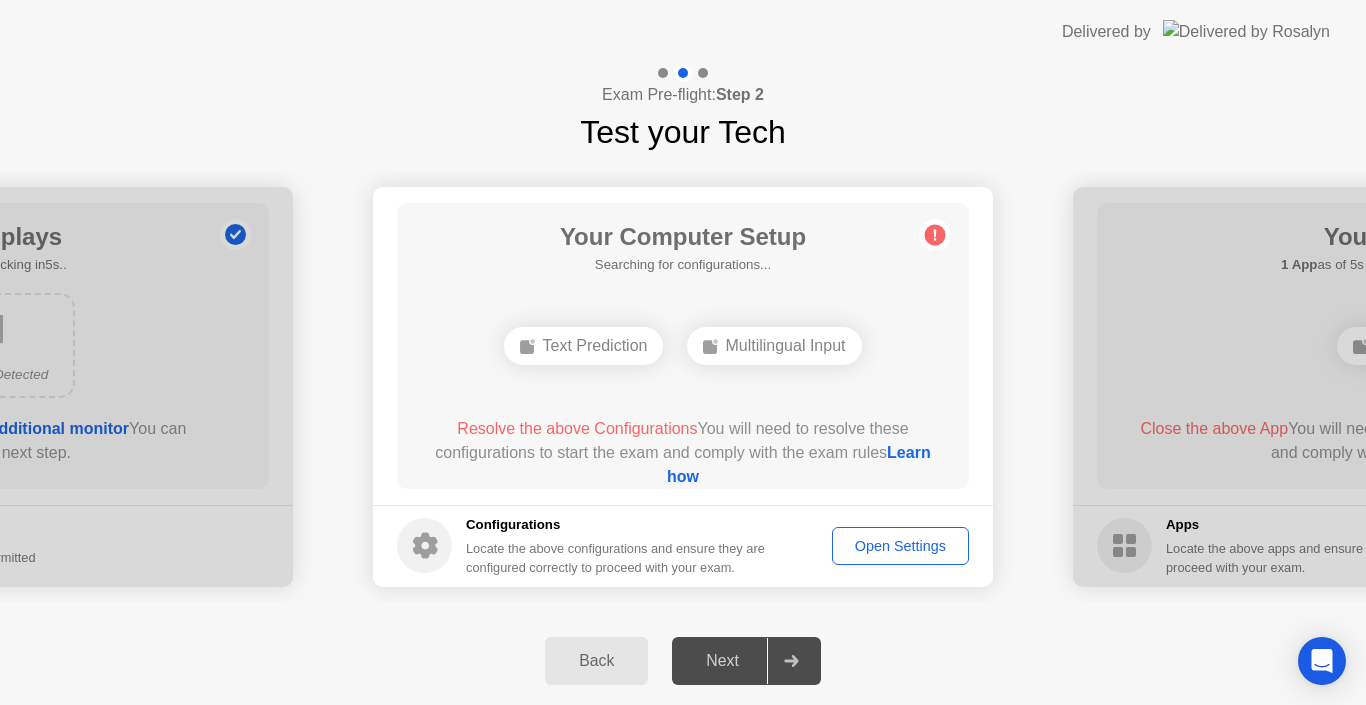 click on "Next" 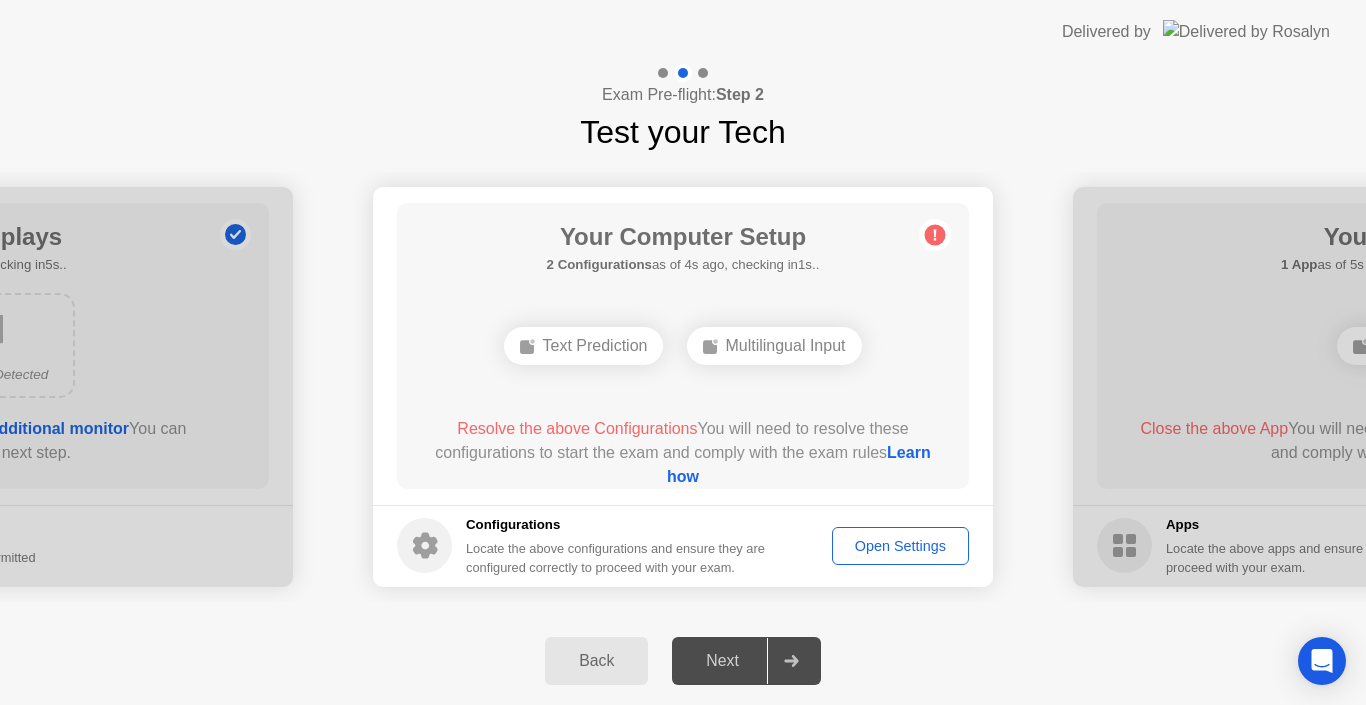 click on "Open Settings" 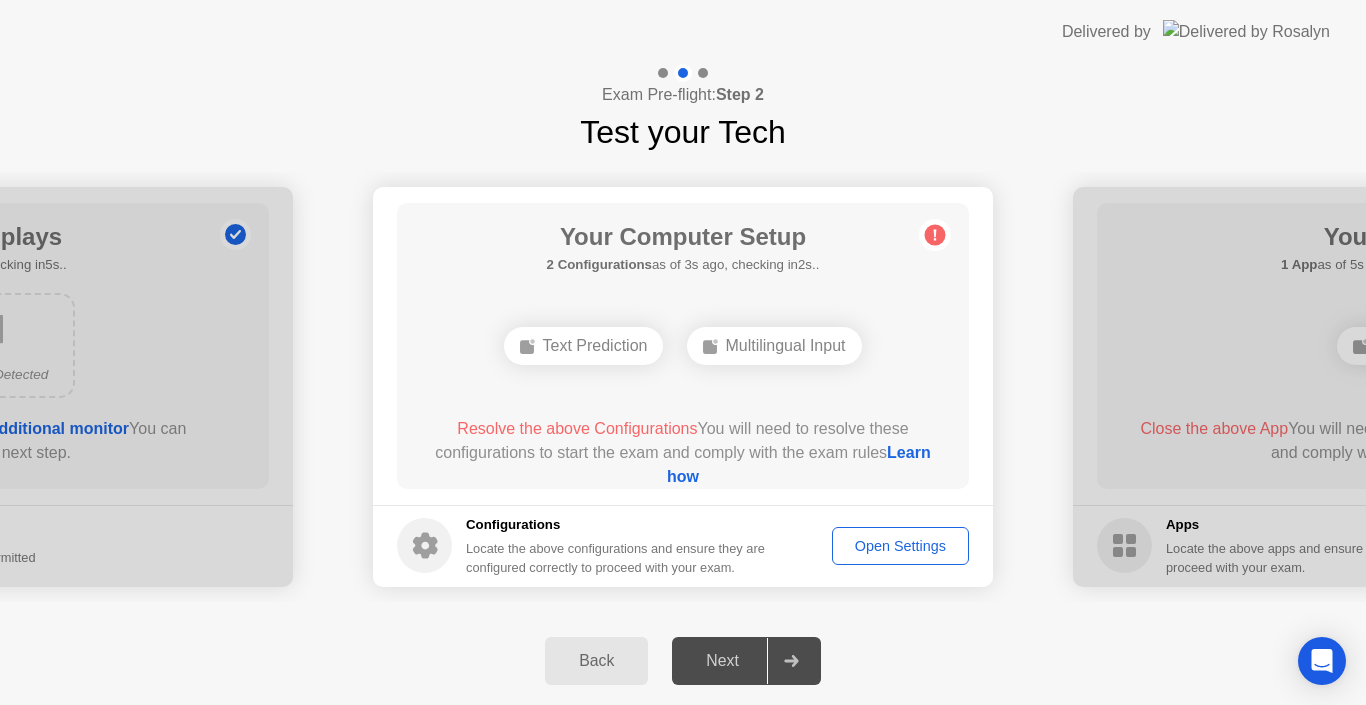 click 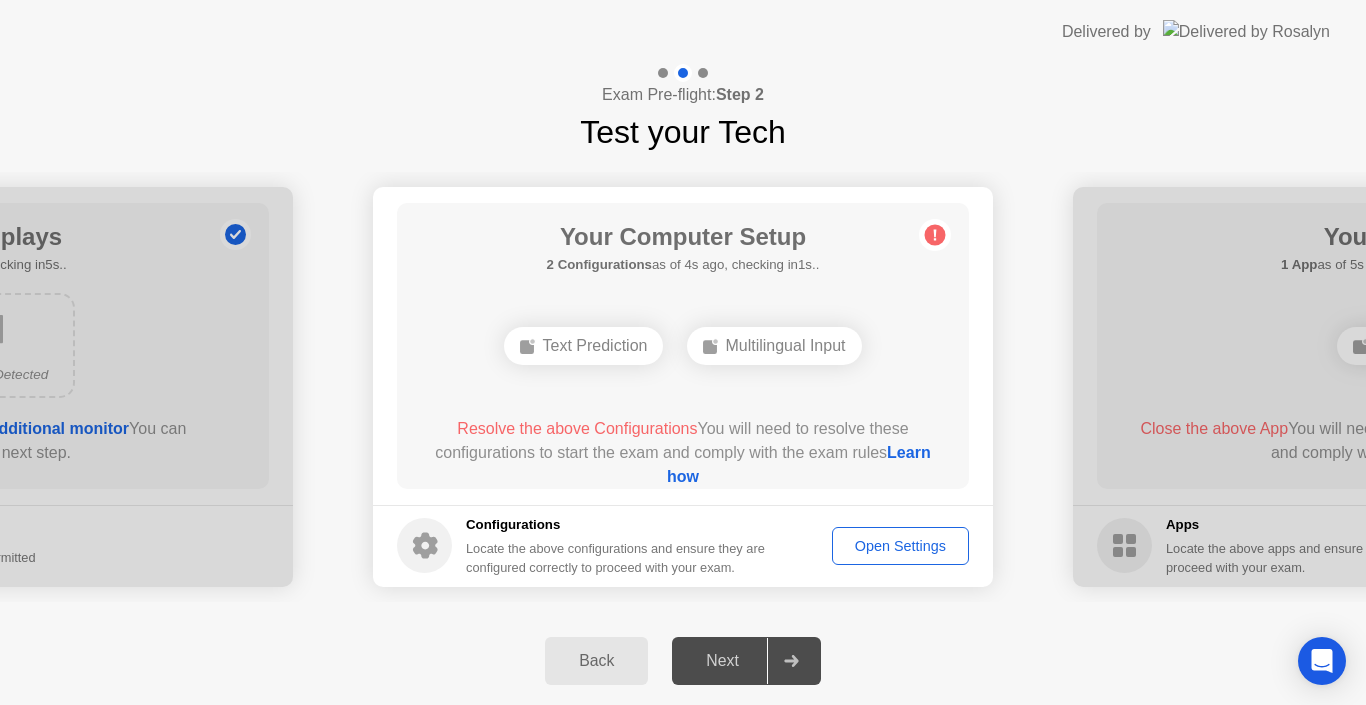 click 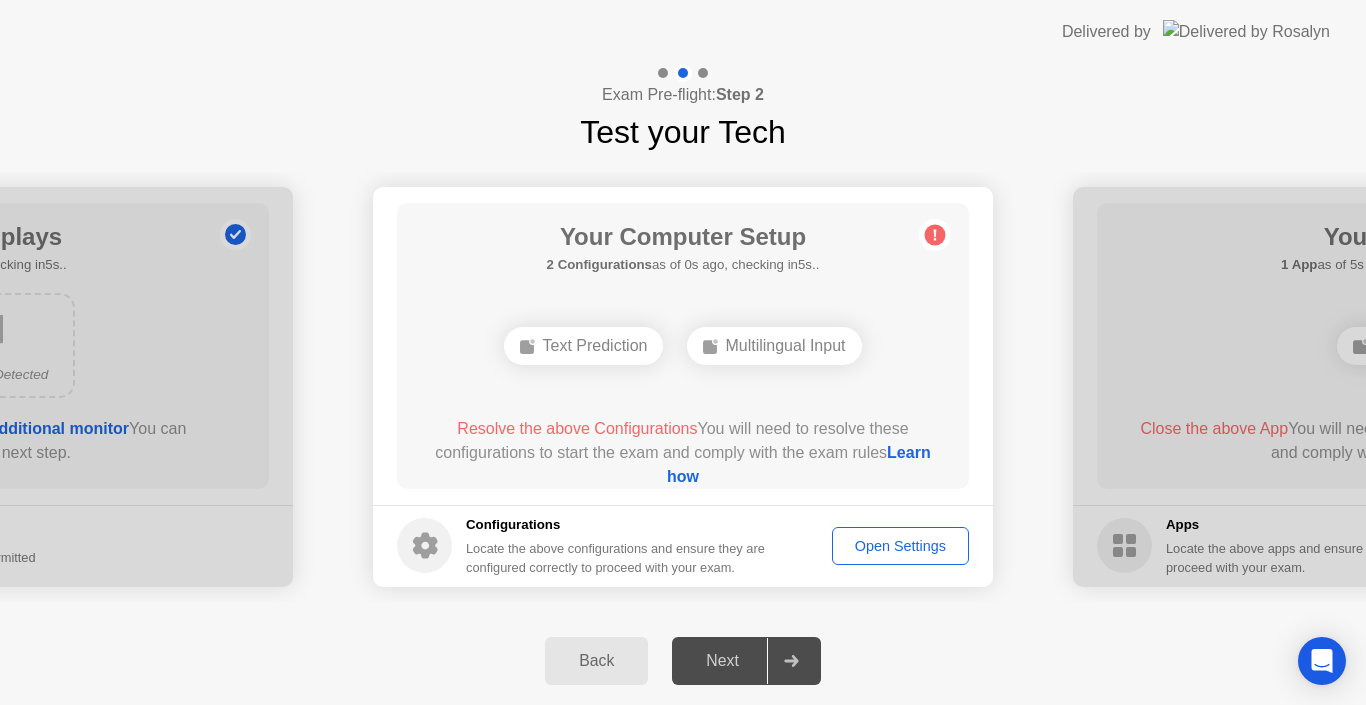 click on "Multilingual Input" 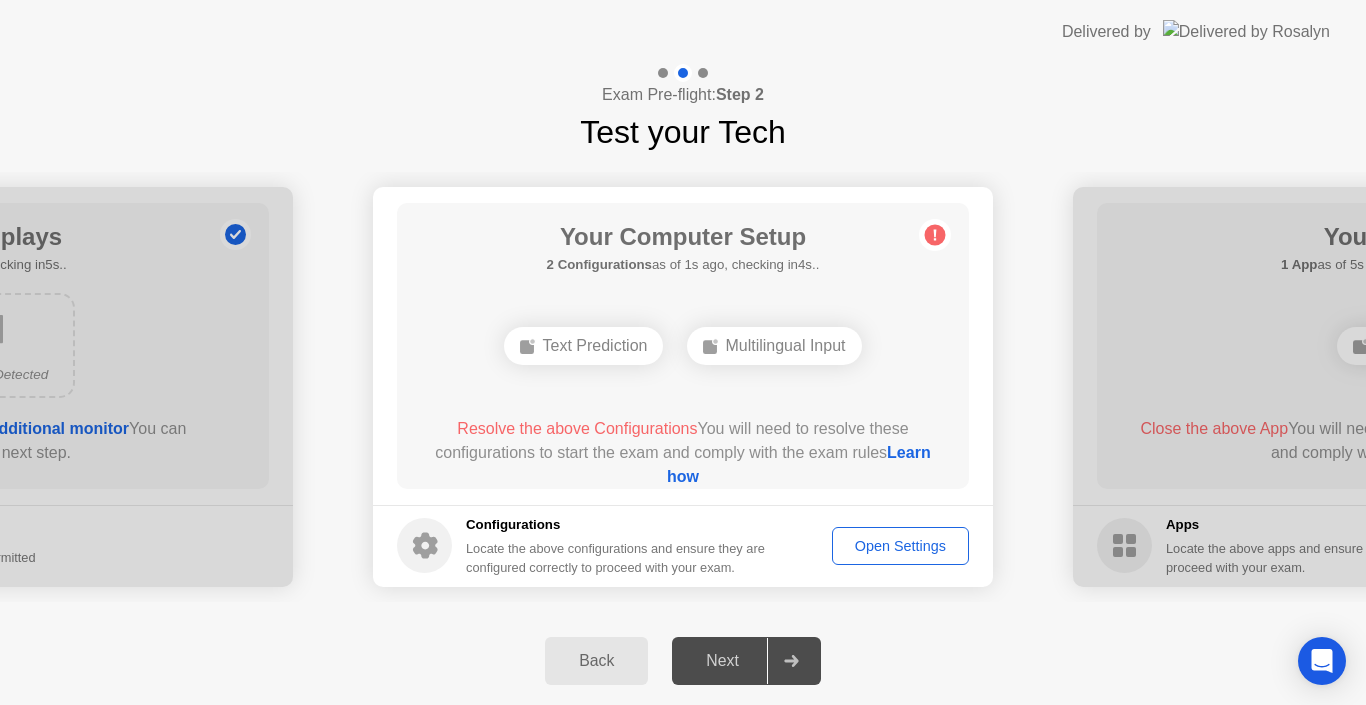 click on "Text Prediction" 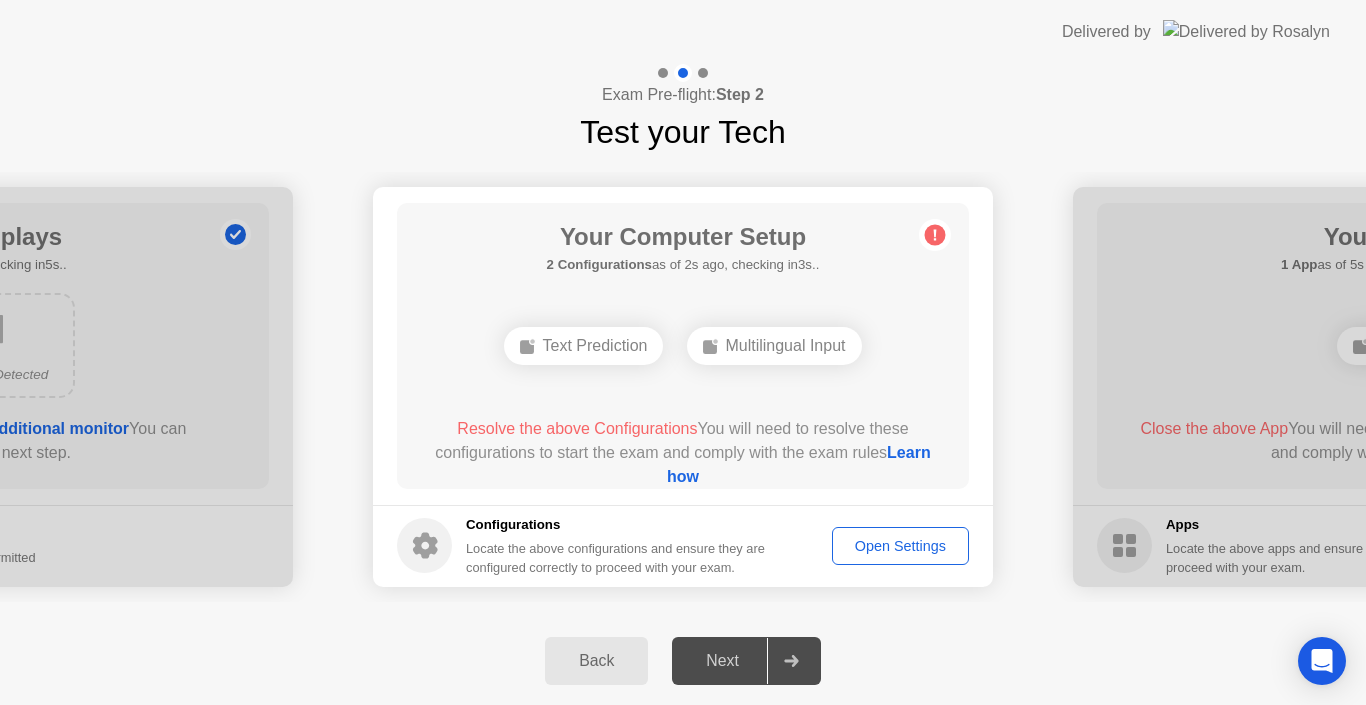 click on "Text Prediction" 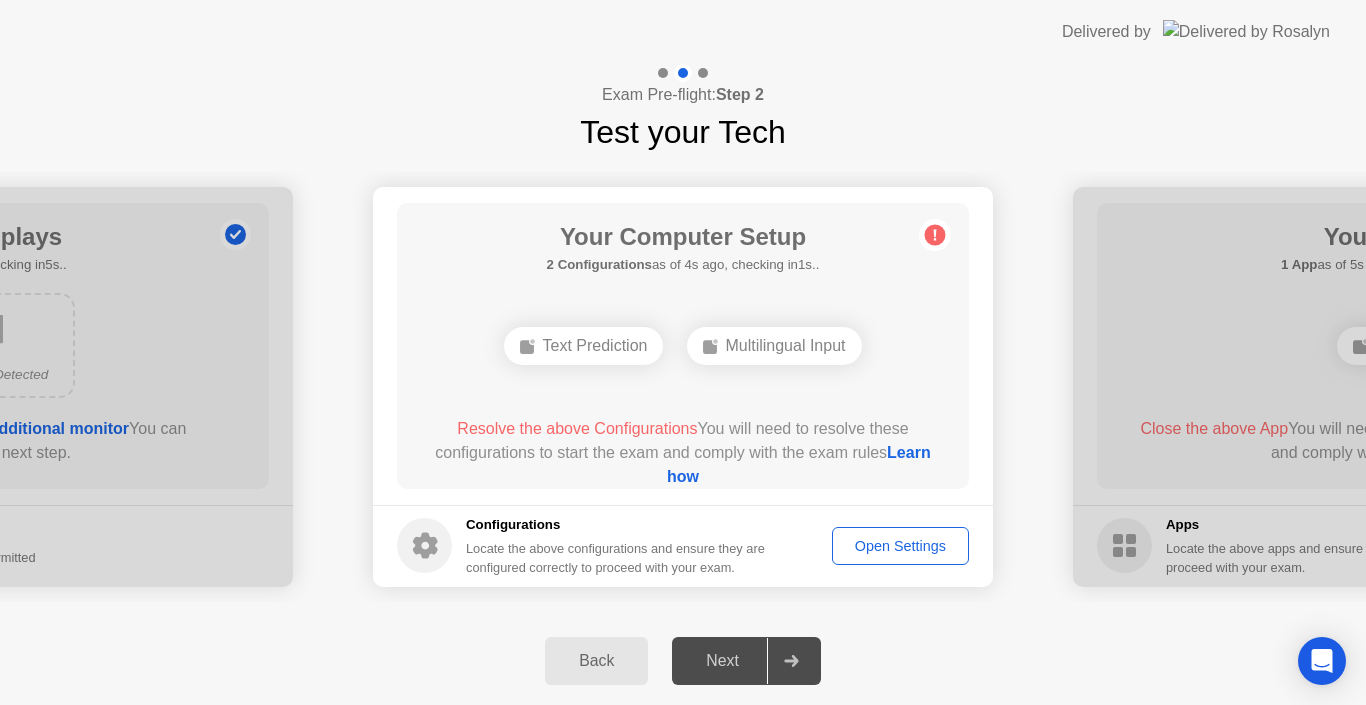 click on "Back" 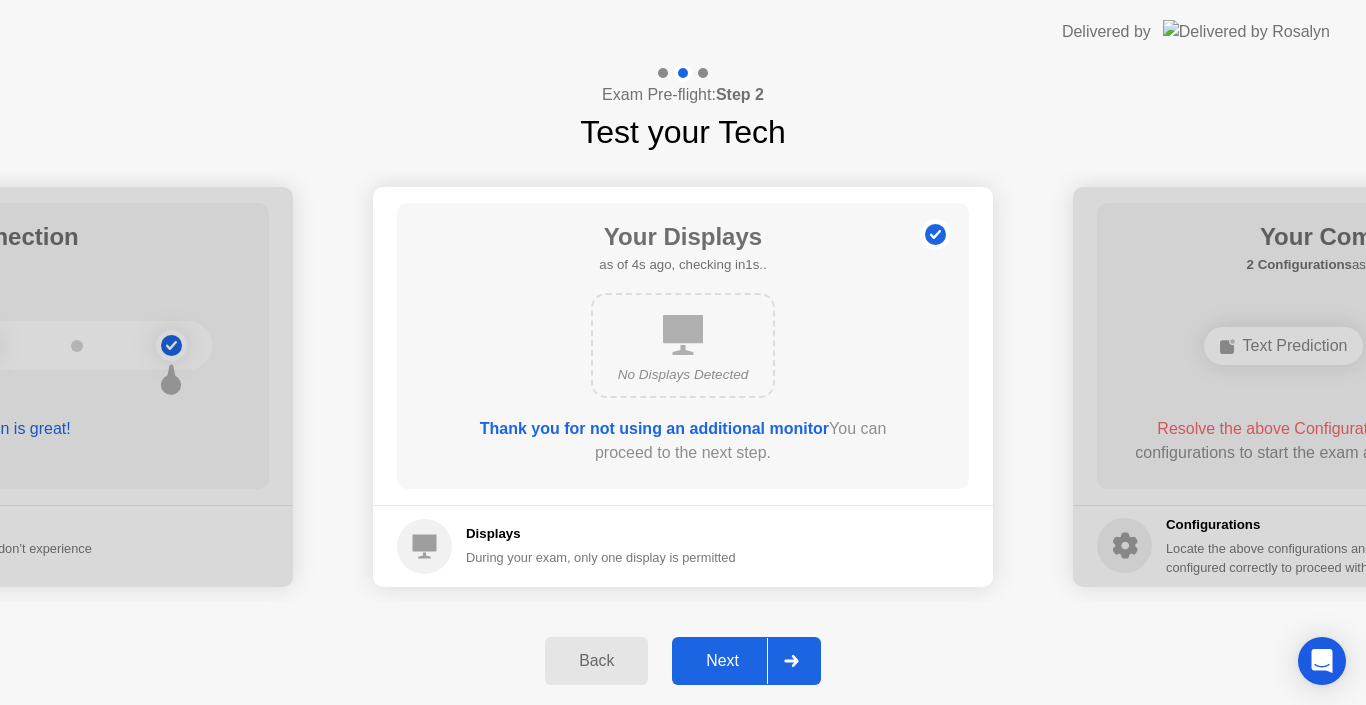 click on "Back" 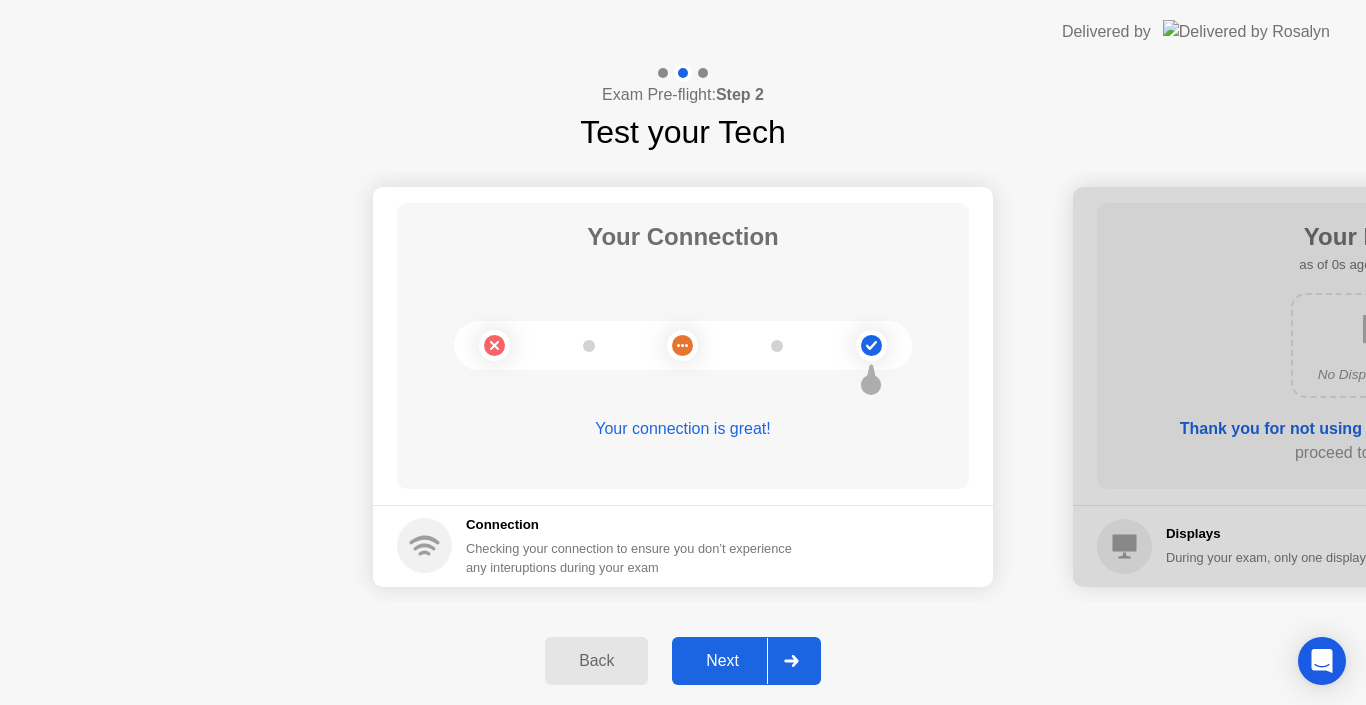click on "Next" 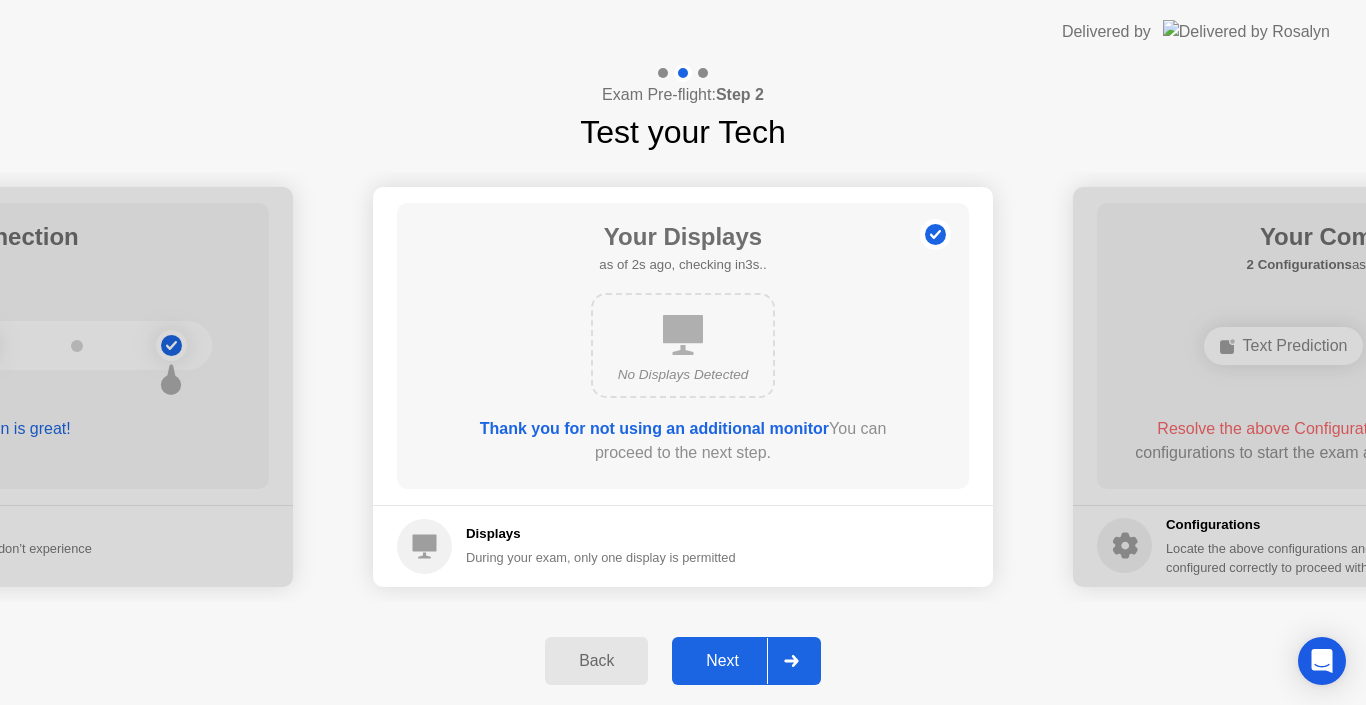 click on "Next" 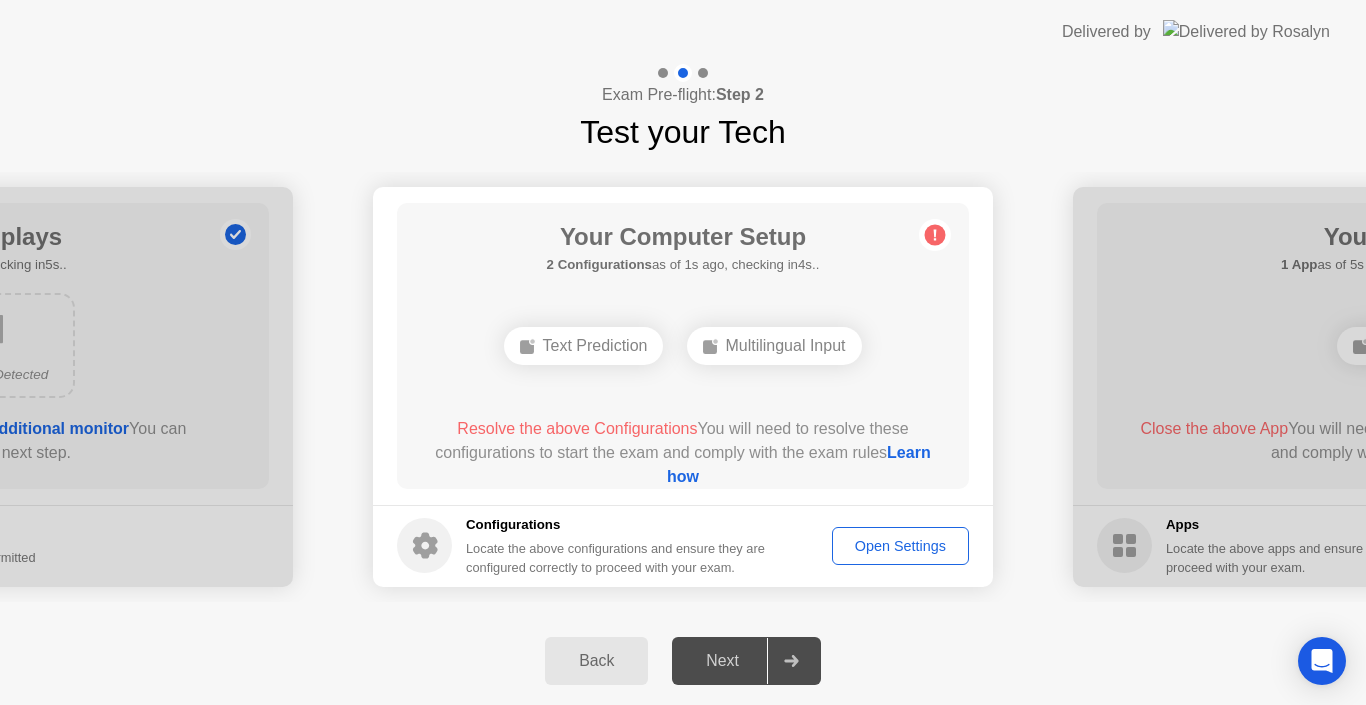click on "Open Settings" 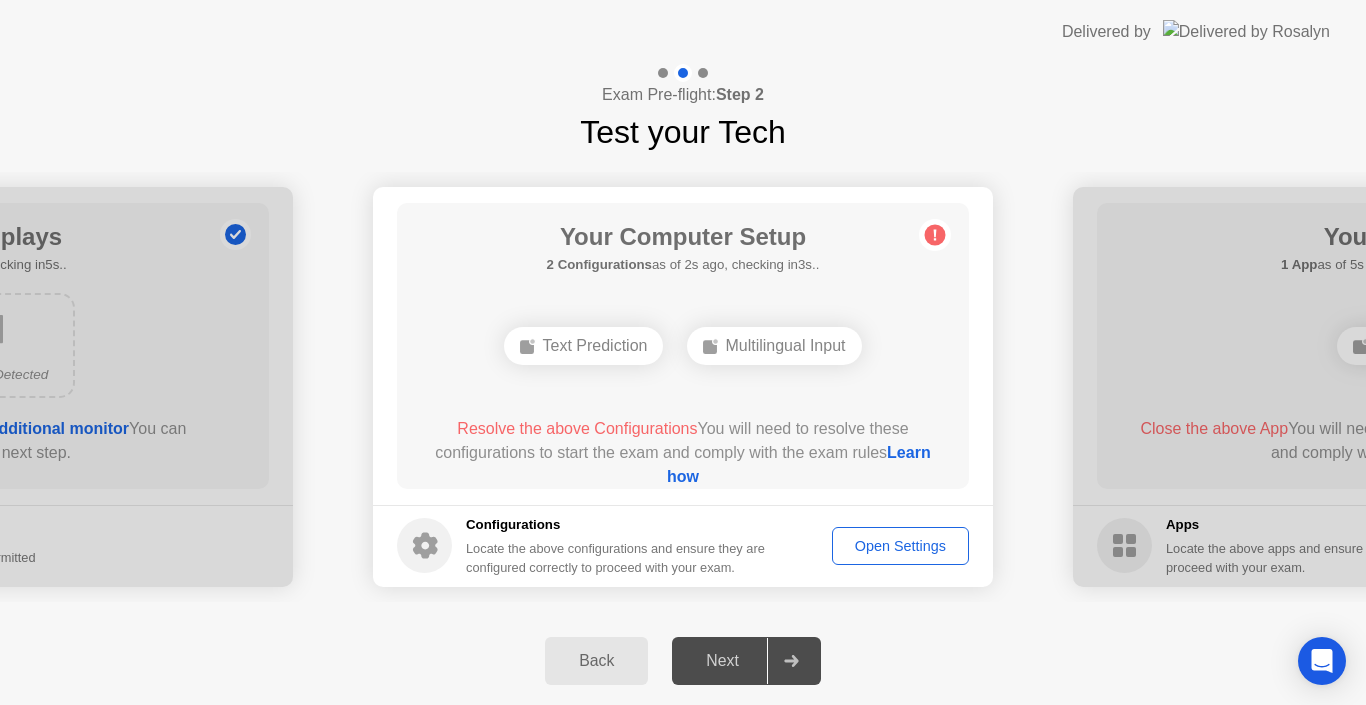 click on "Next" 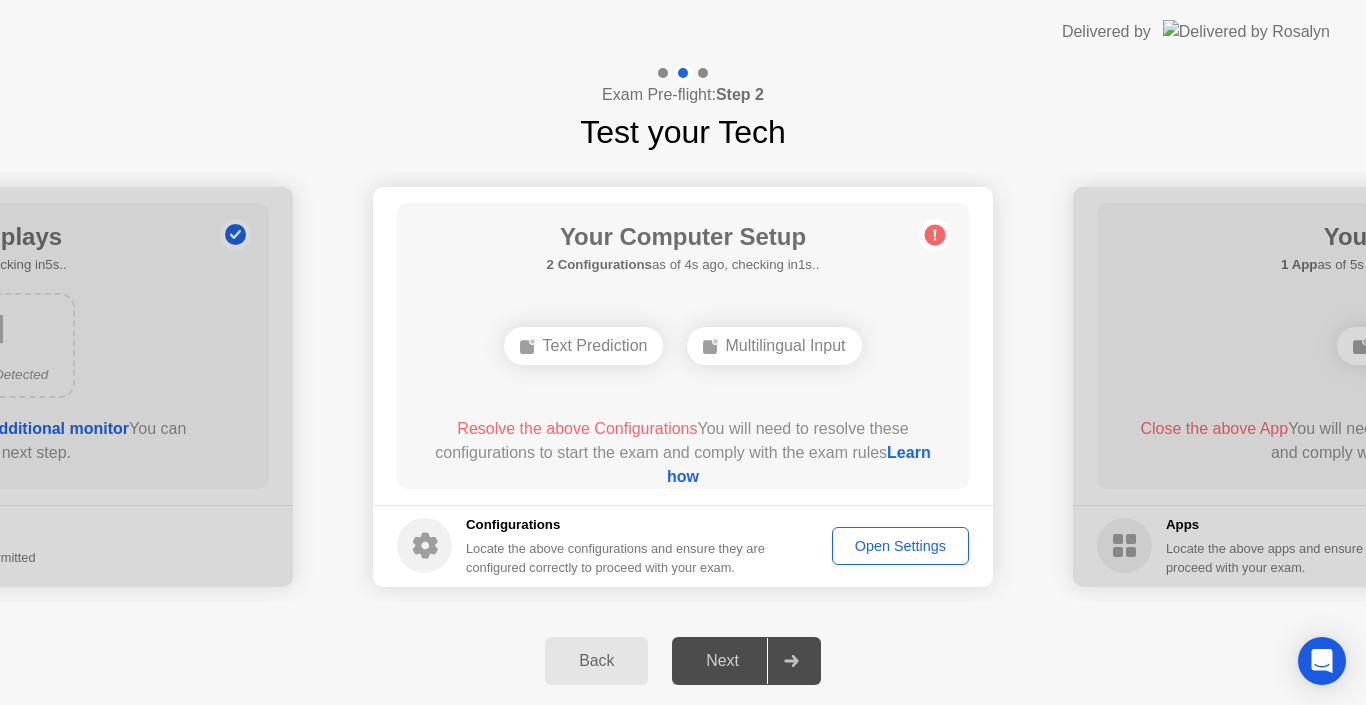 click on "Multilingual Input" 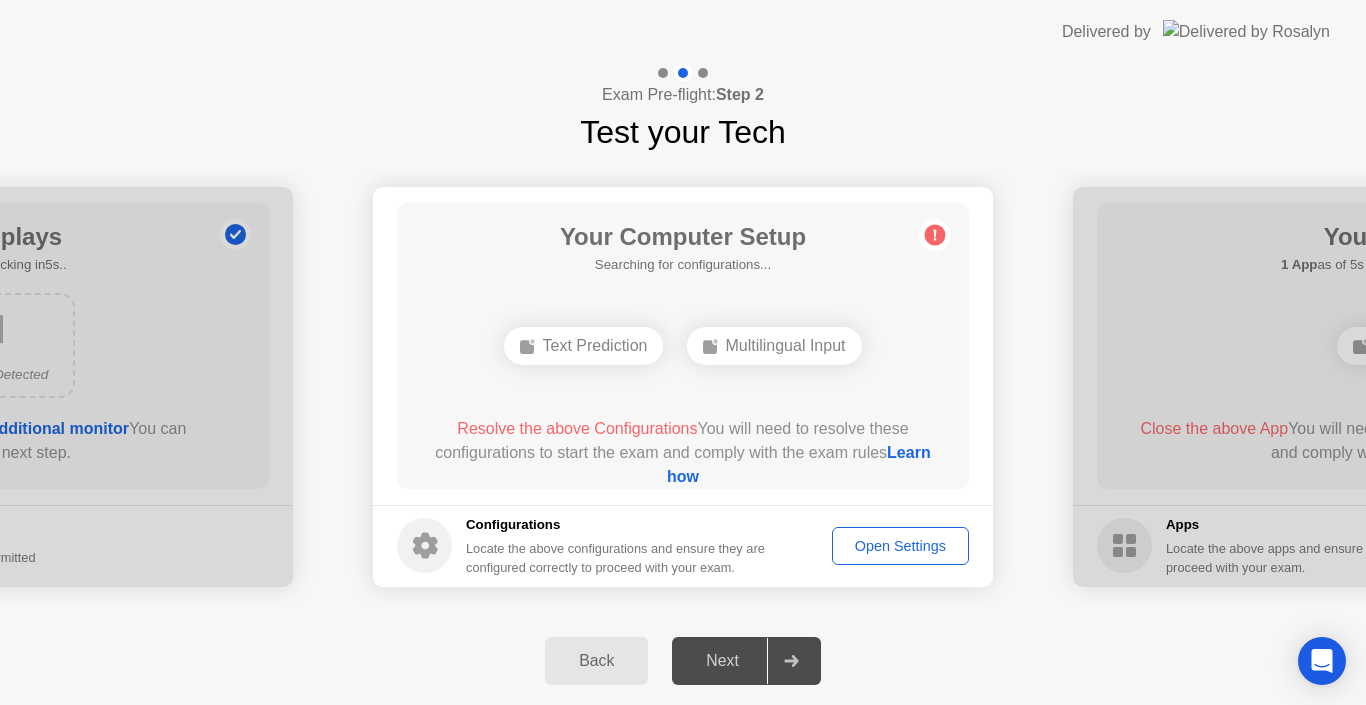 click on "Multilingual Input" 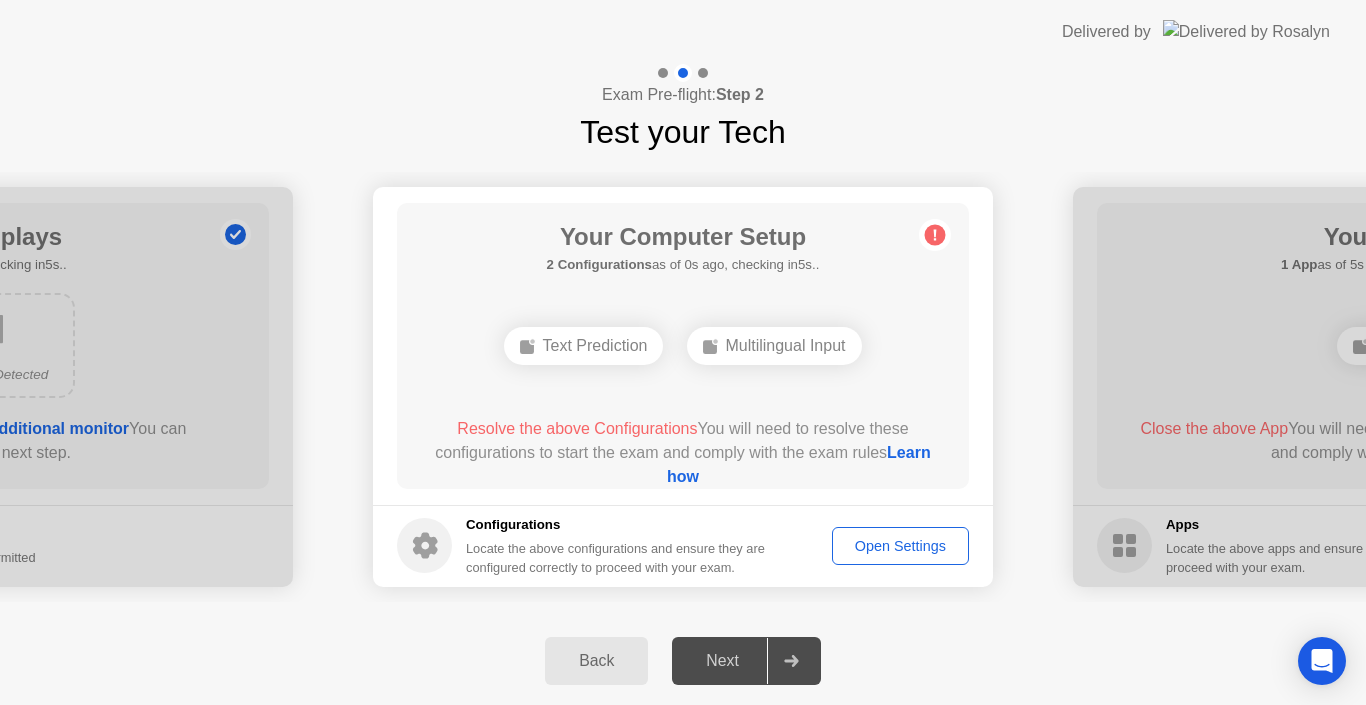 click on "Multilingual Input" 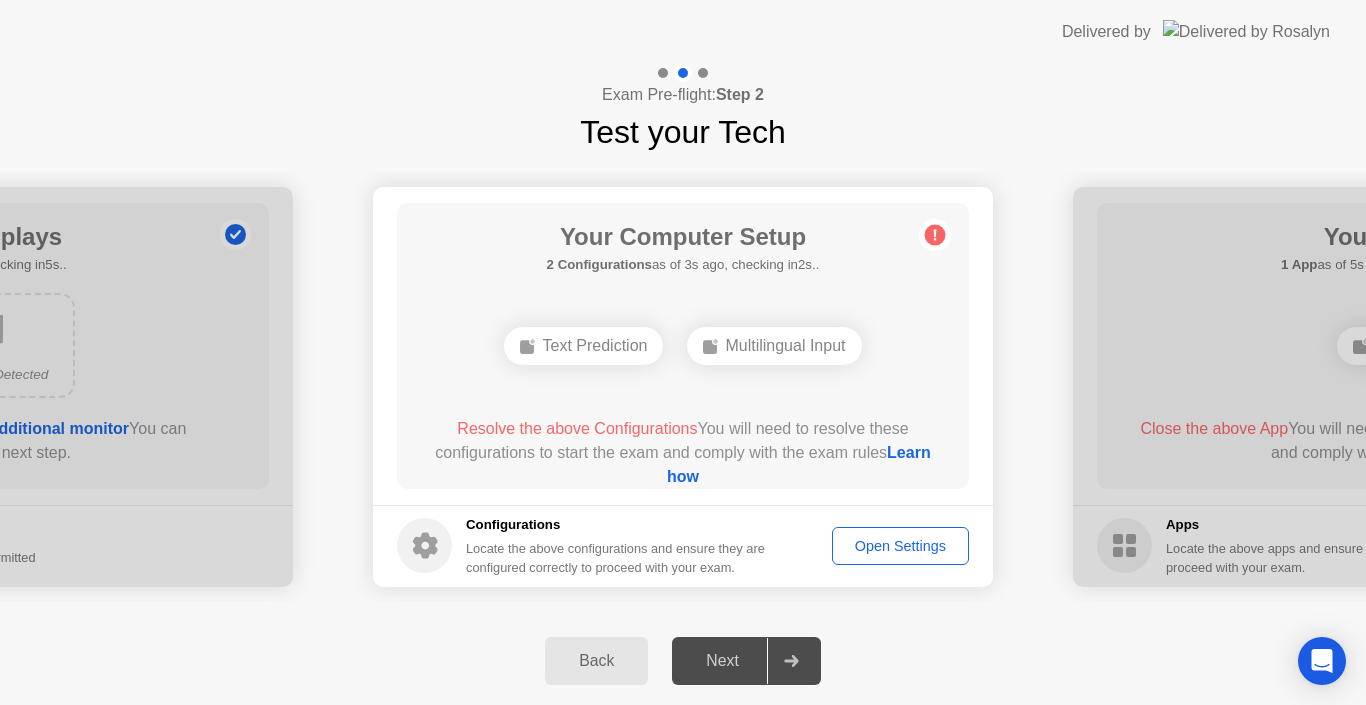 click on "Learn how" 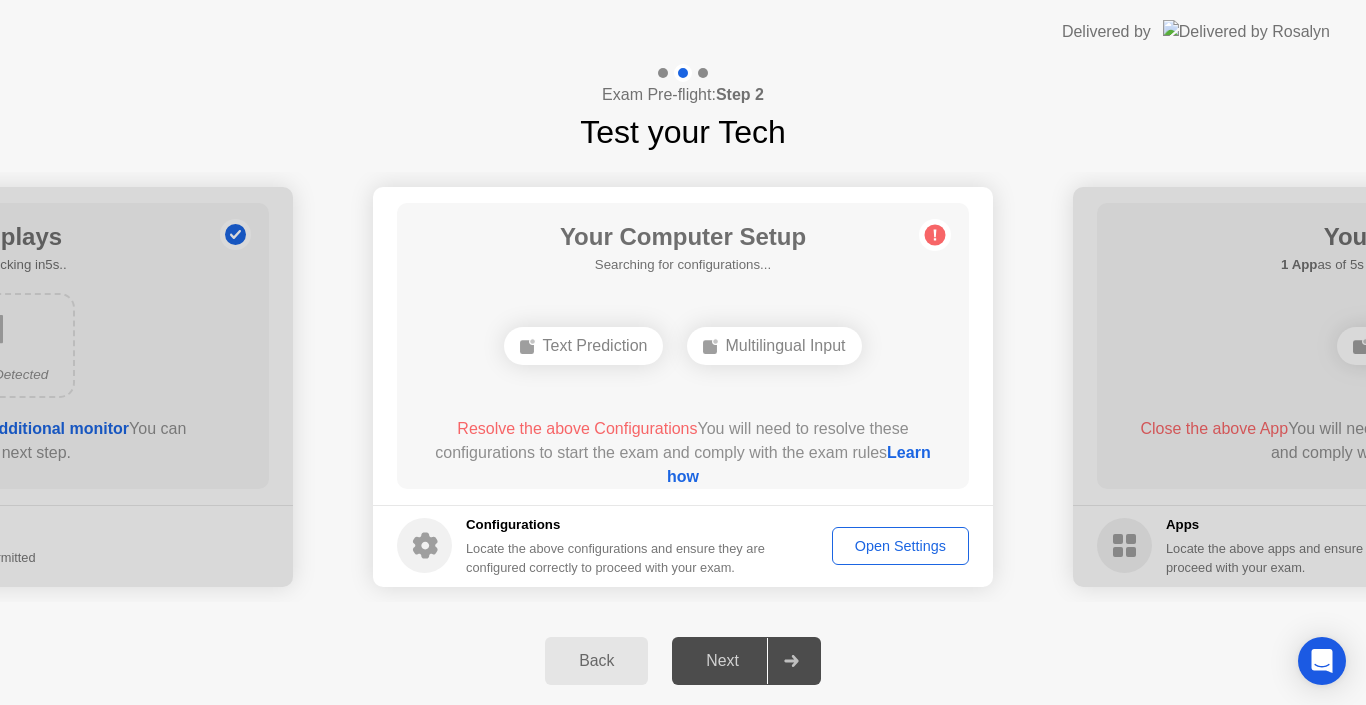 click on "Back" 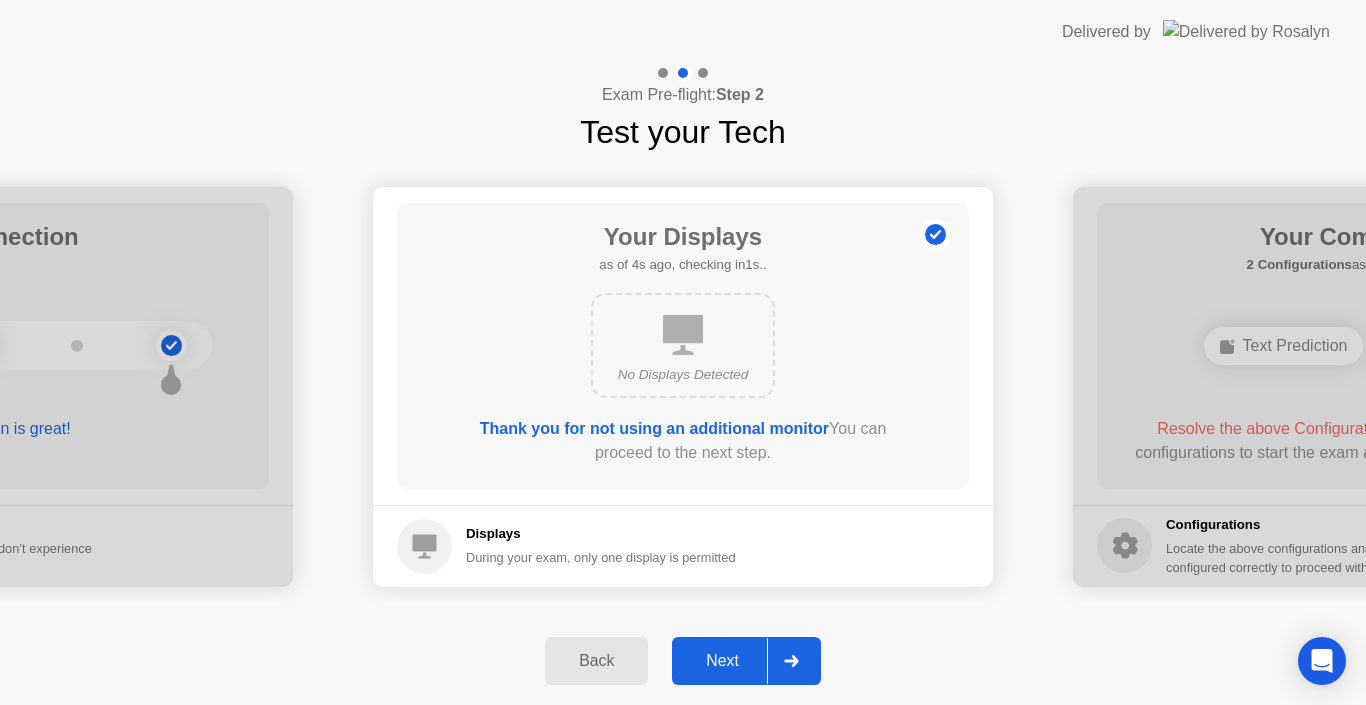 drag, startPoint x: 890, startPoint y: 701, endPoint x: 951, endPoint y: 673, distance: 67.11929 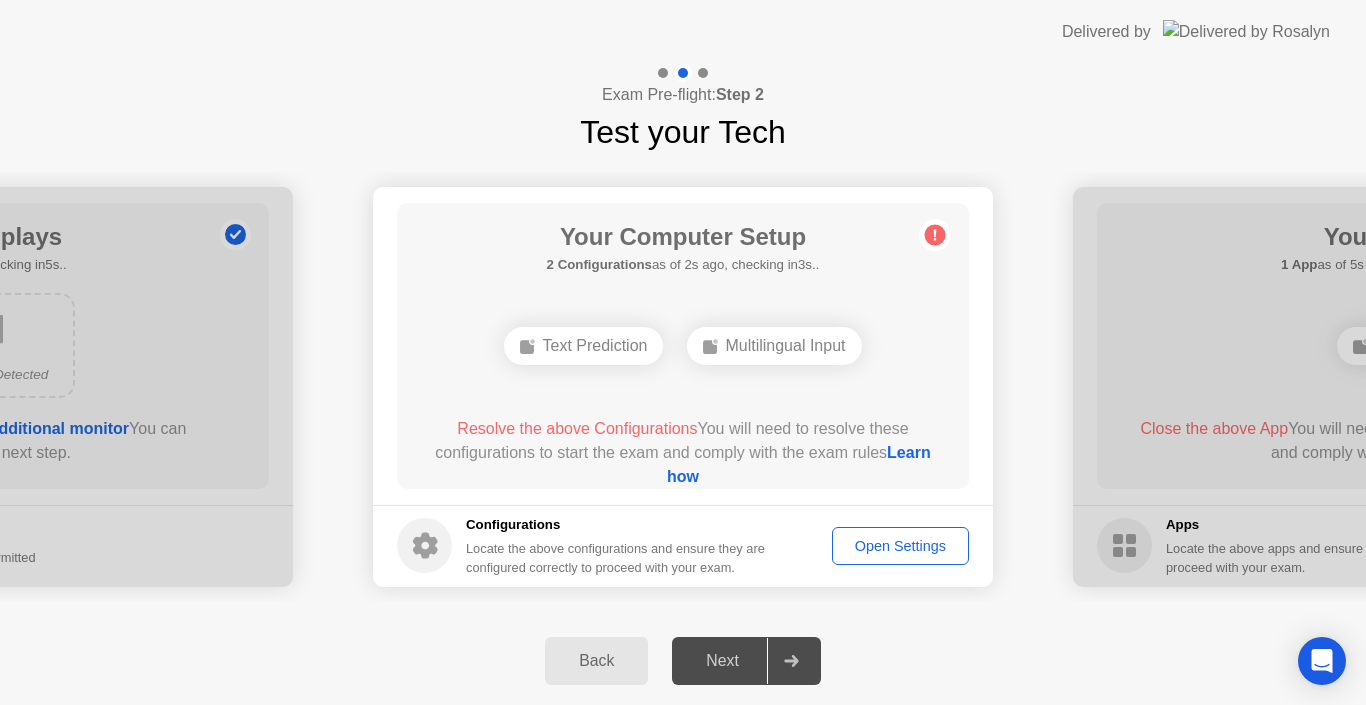 click on "Learn how" 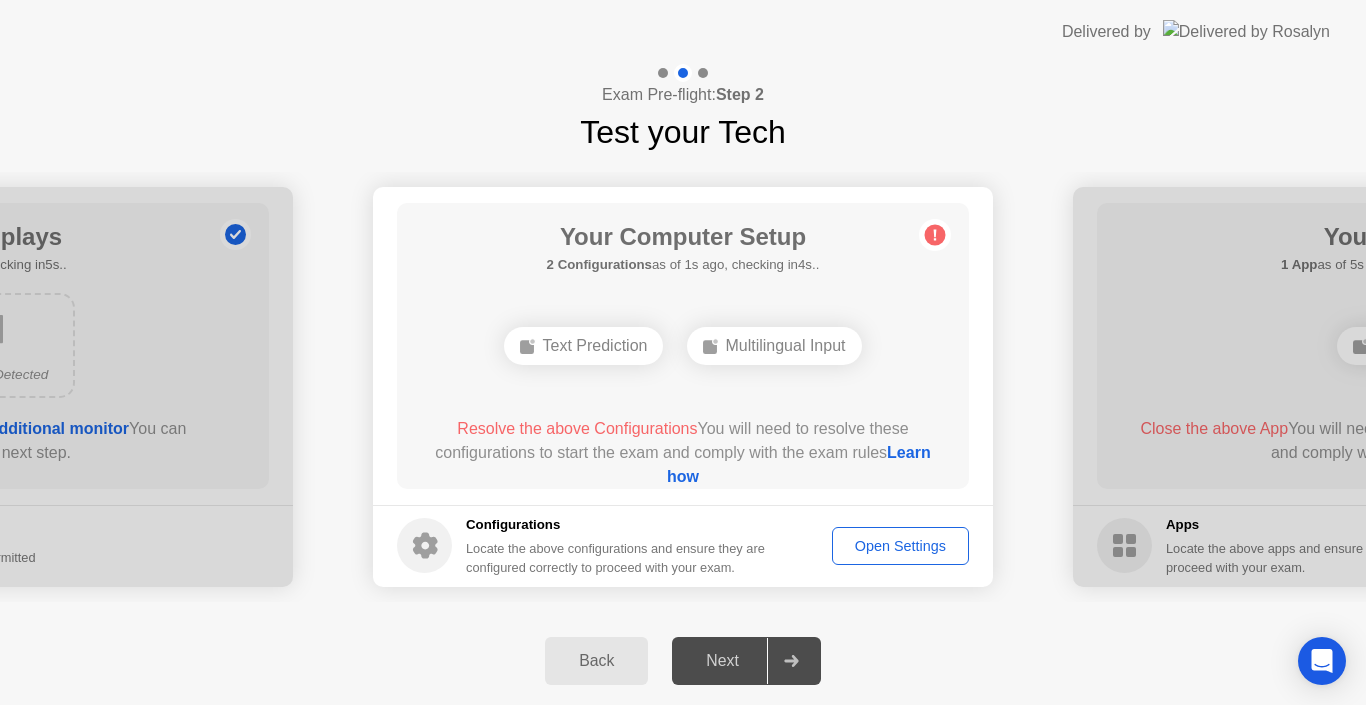 click on "Back" 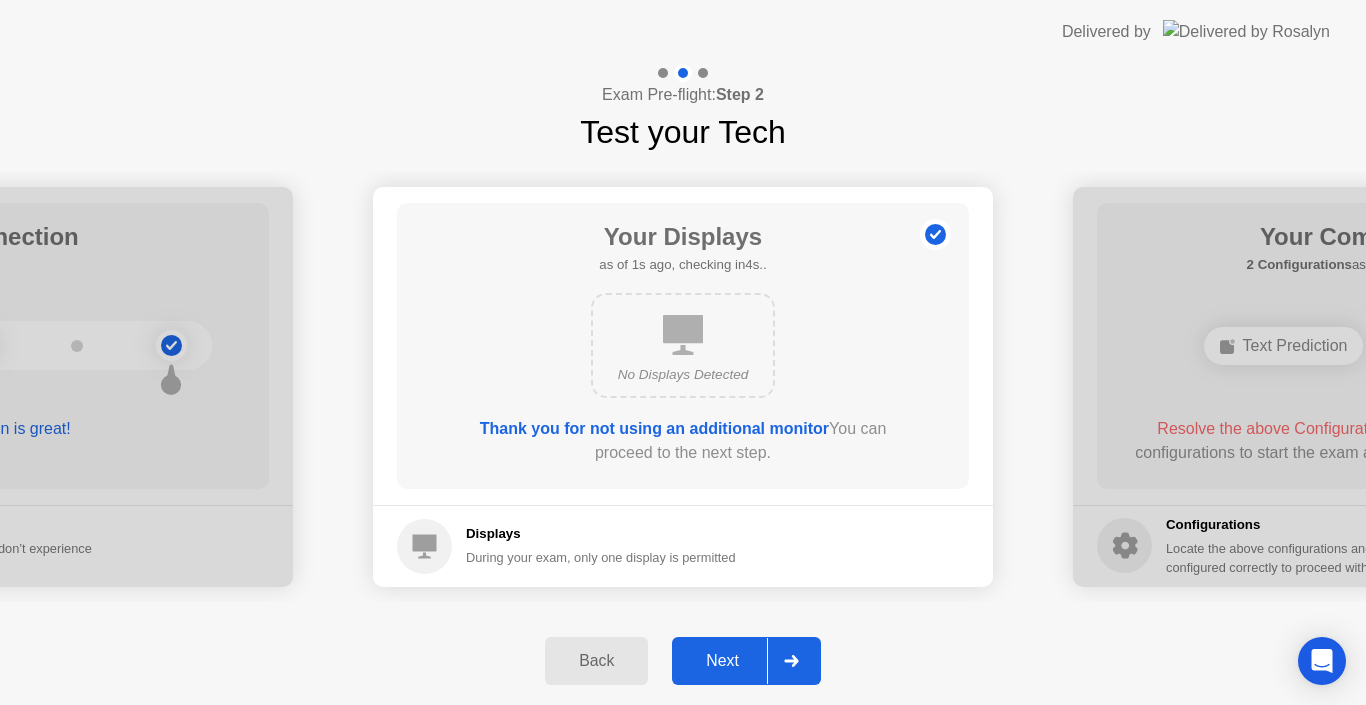 click on "Next" 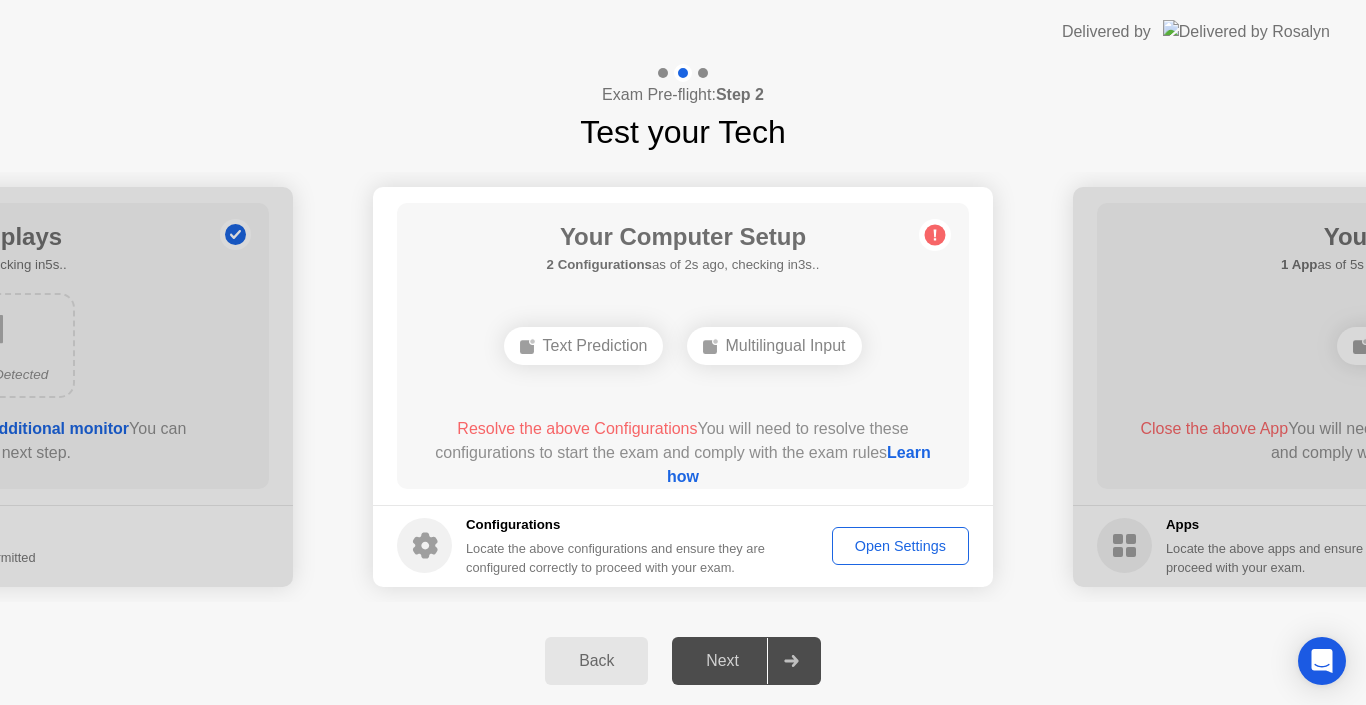 click on "Open Settings" 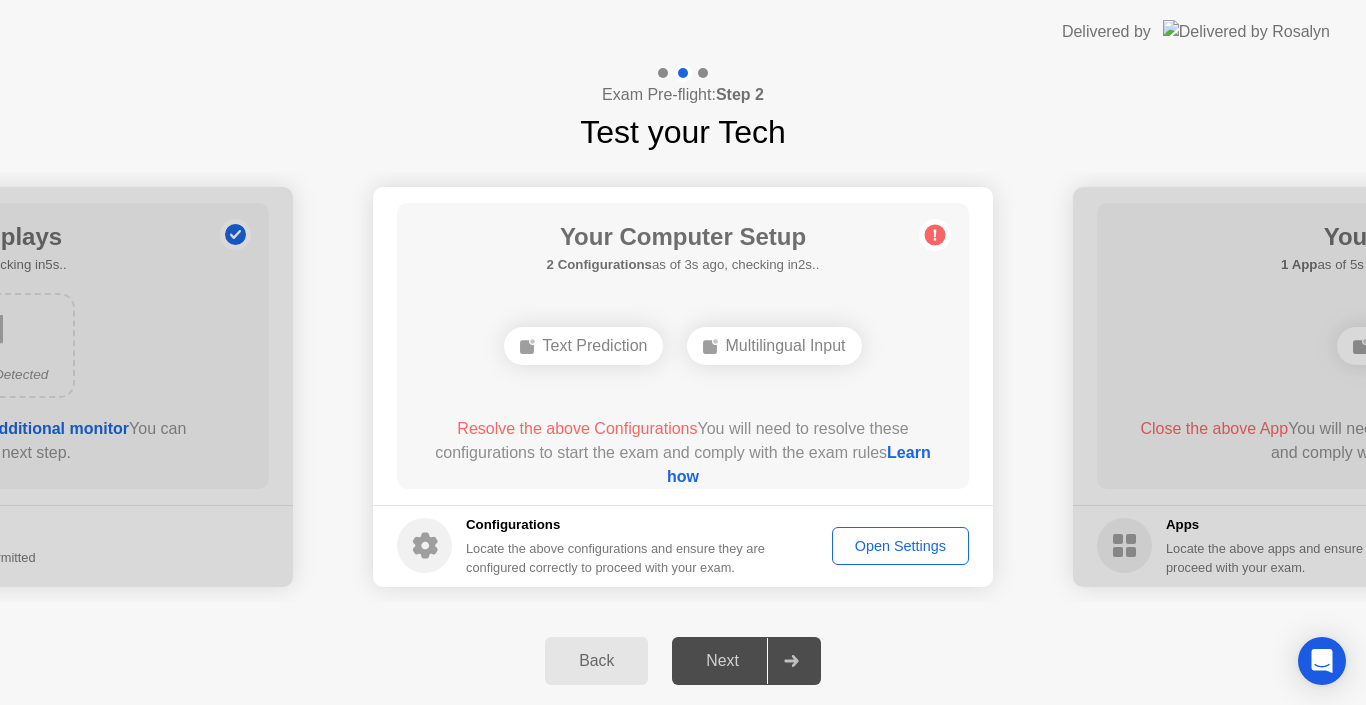 click on "Open Settings" 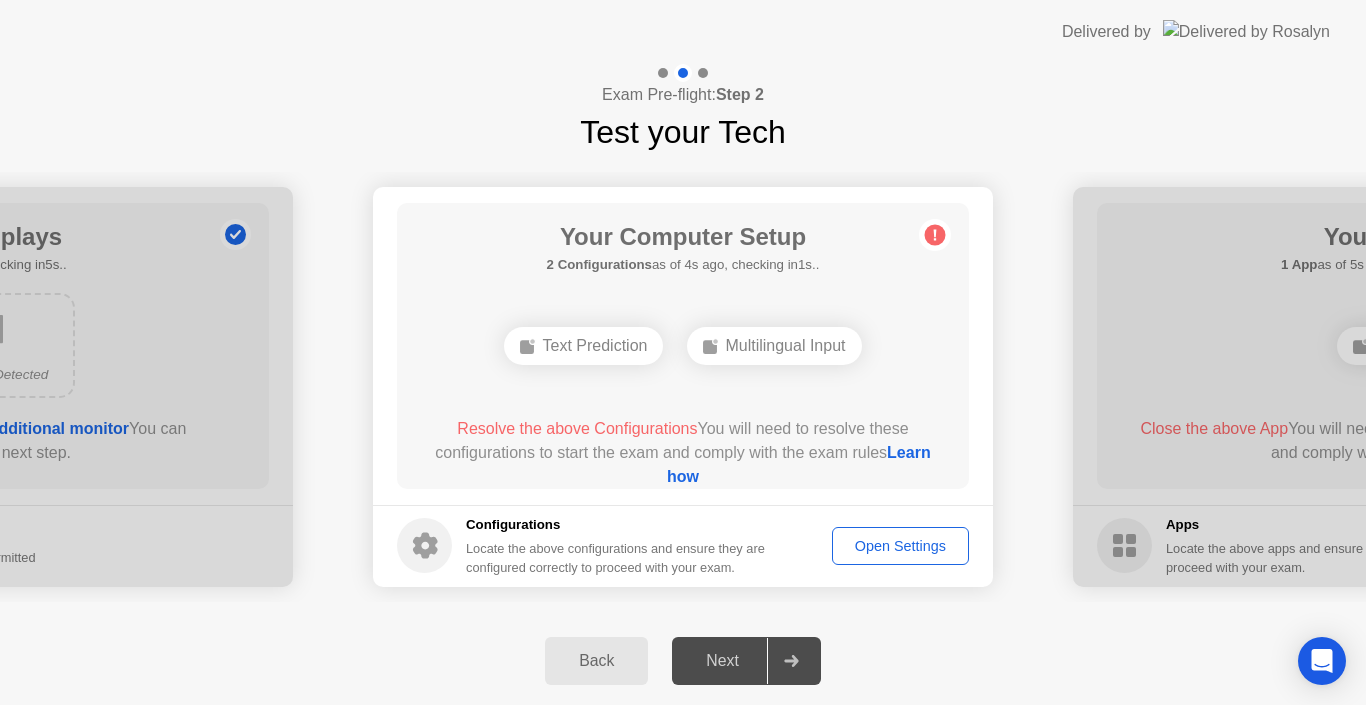 click on "Learn how" 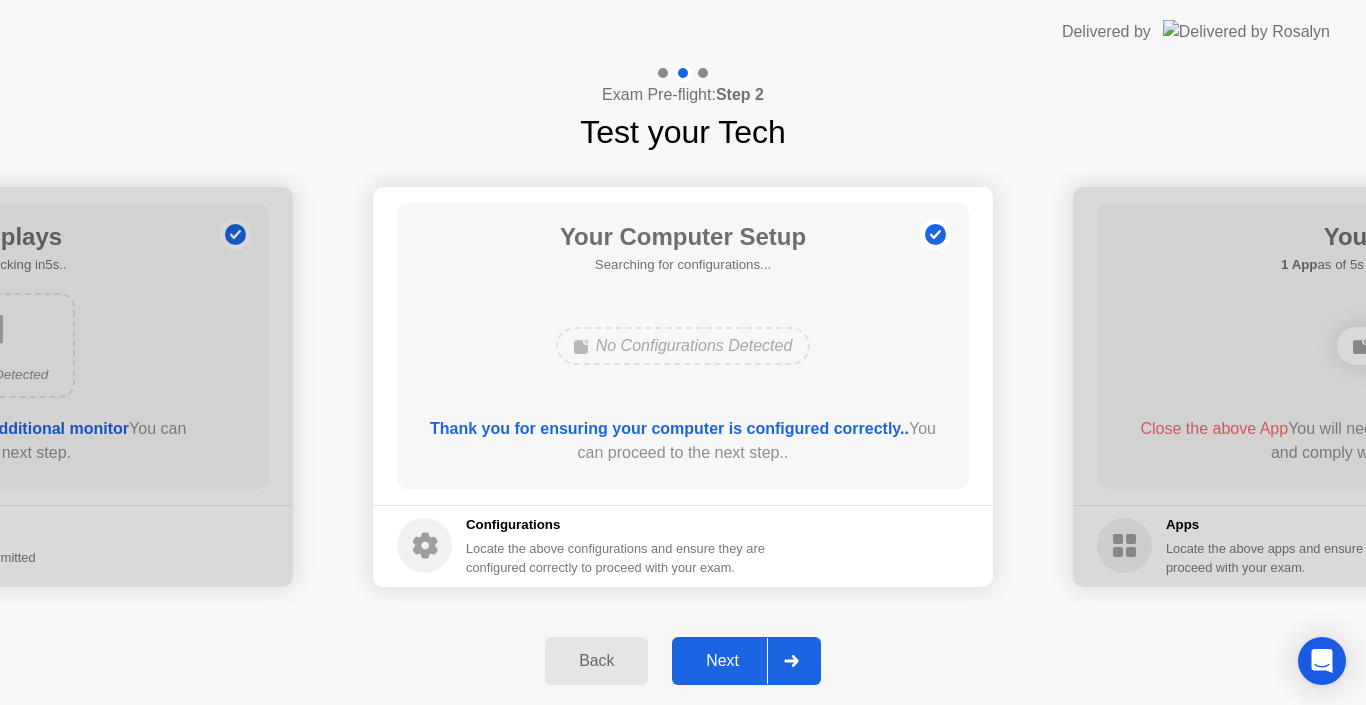 click on "Next" 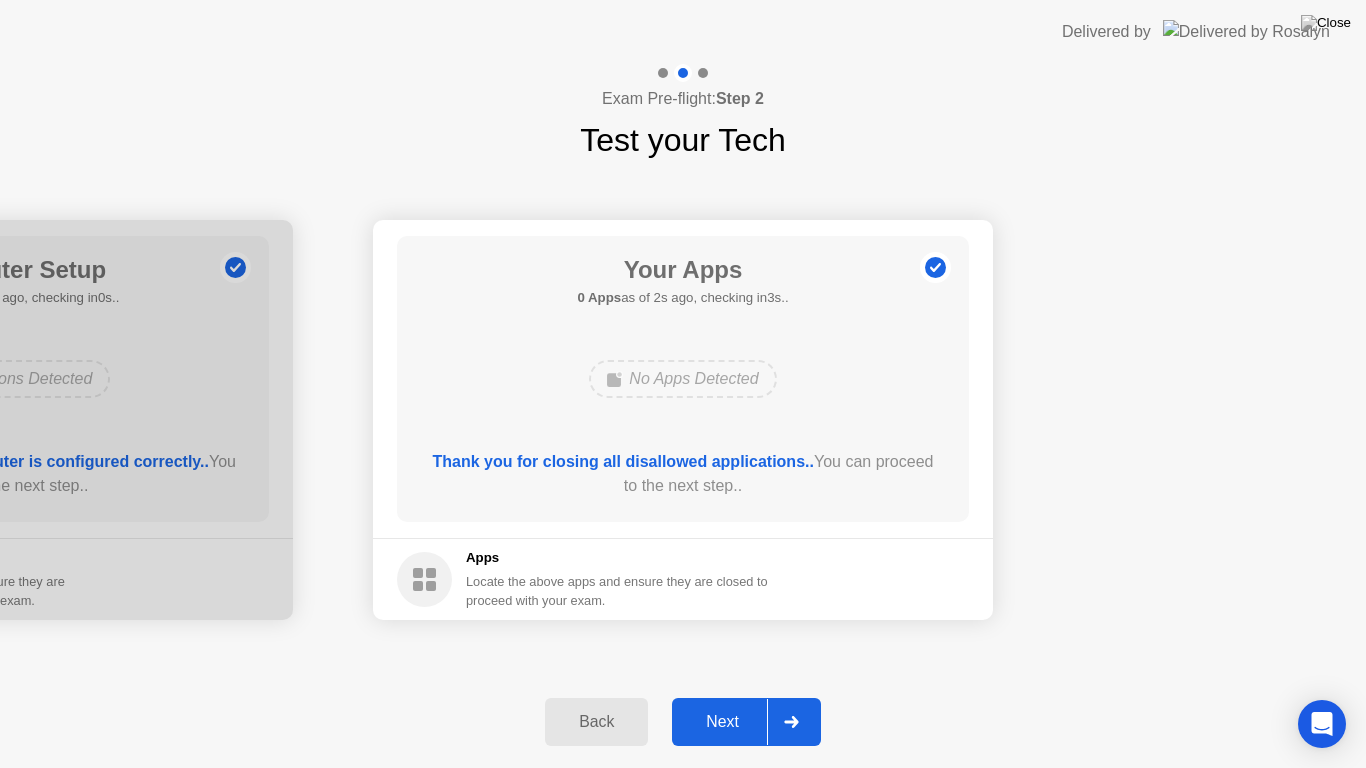 click on "Next" 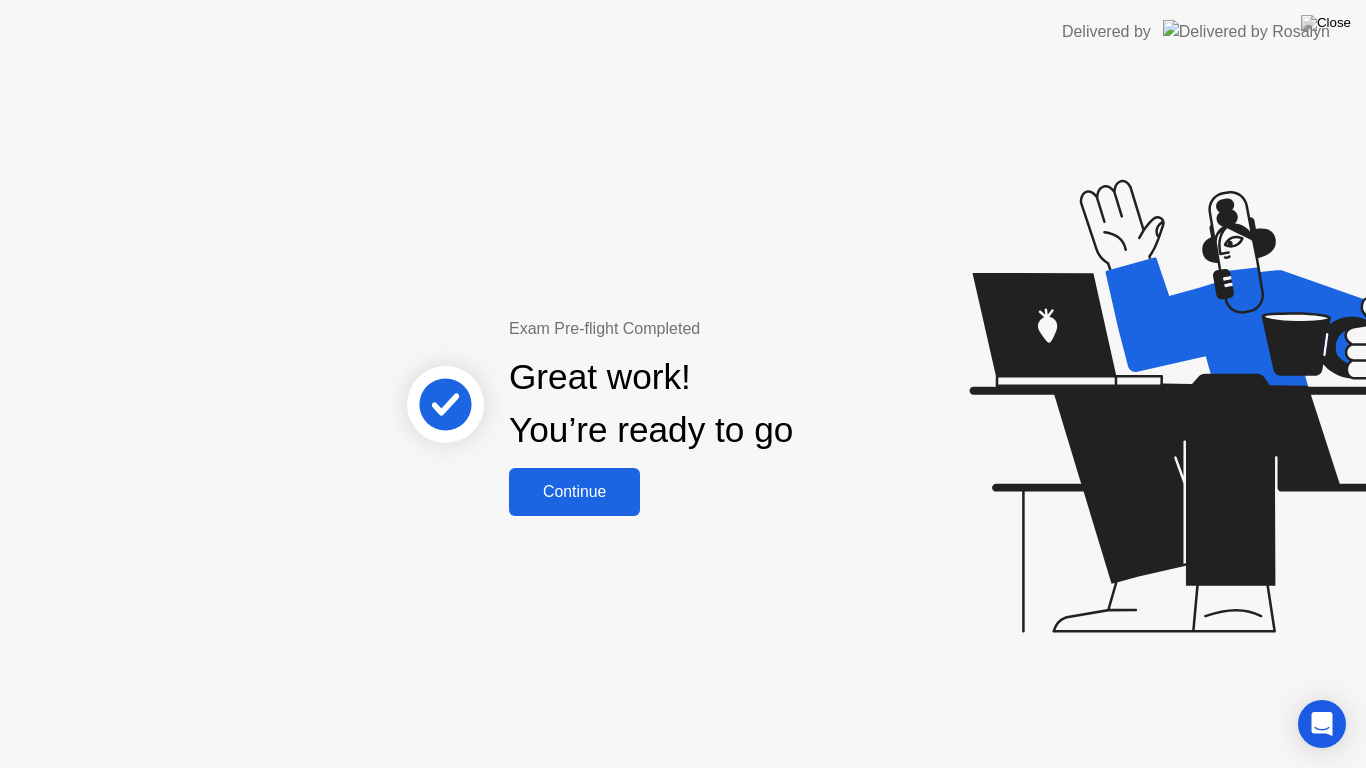 click on "Continue" 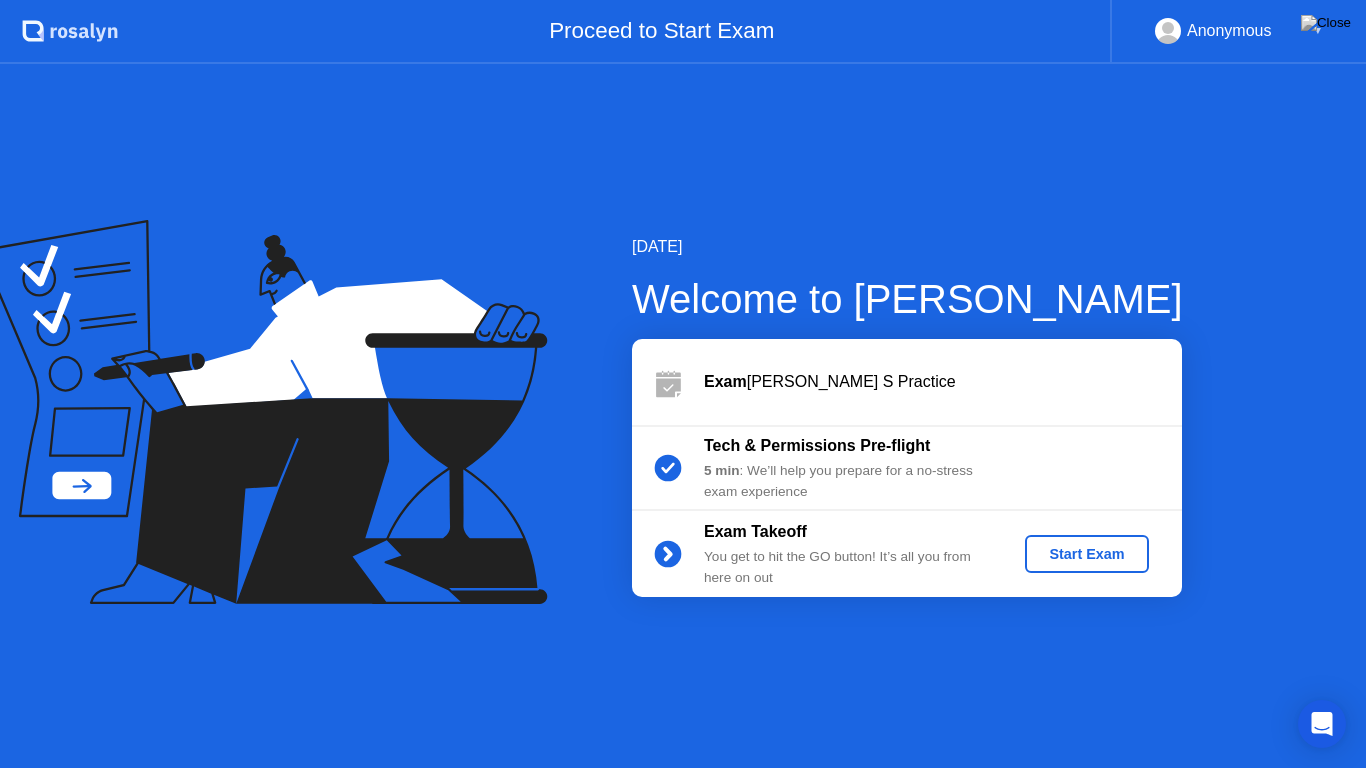 click on "Start Exam" 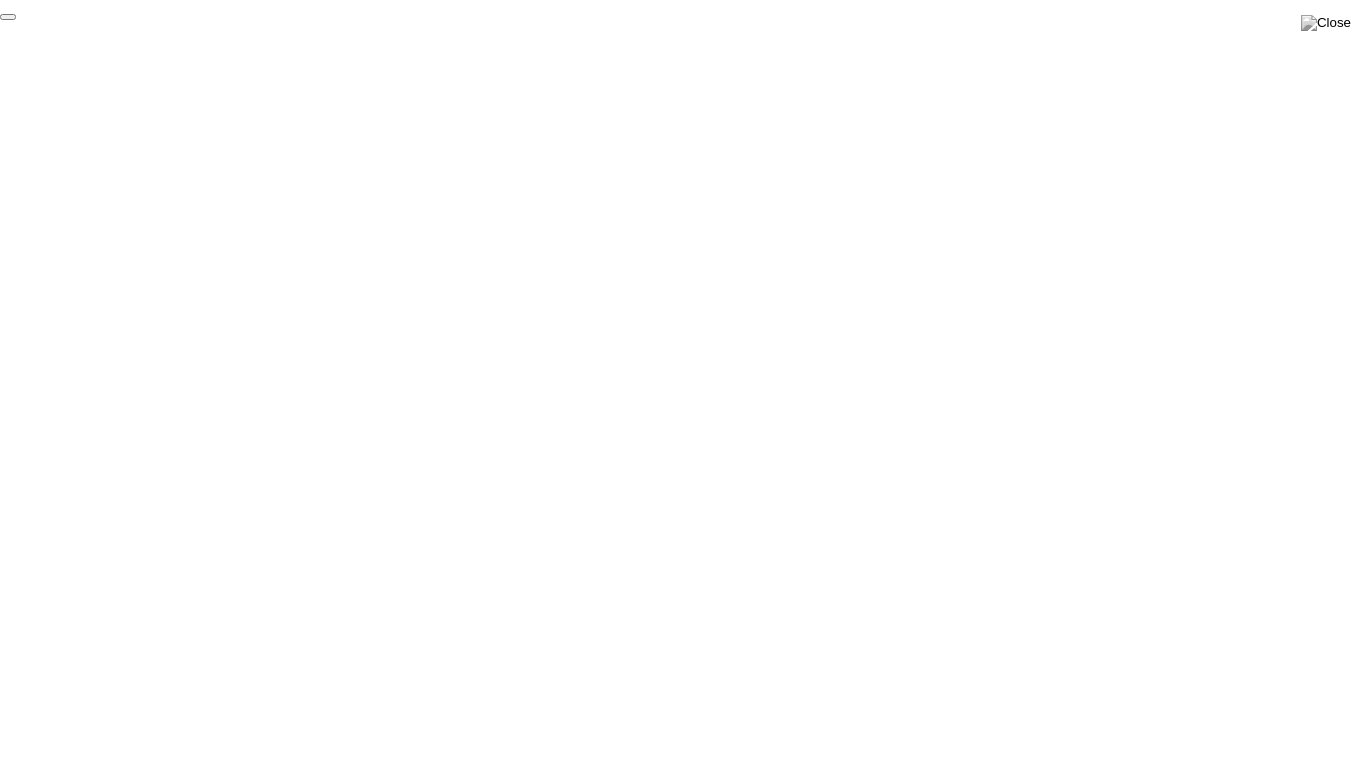 click on "End Proctoring Session" 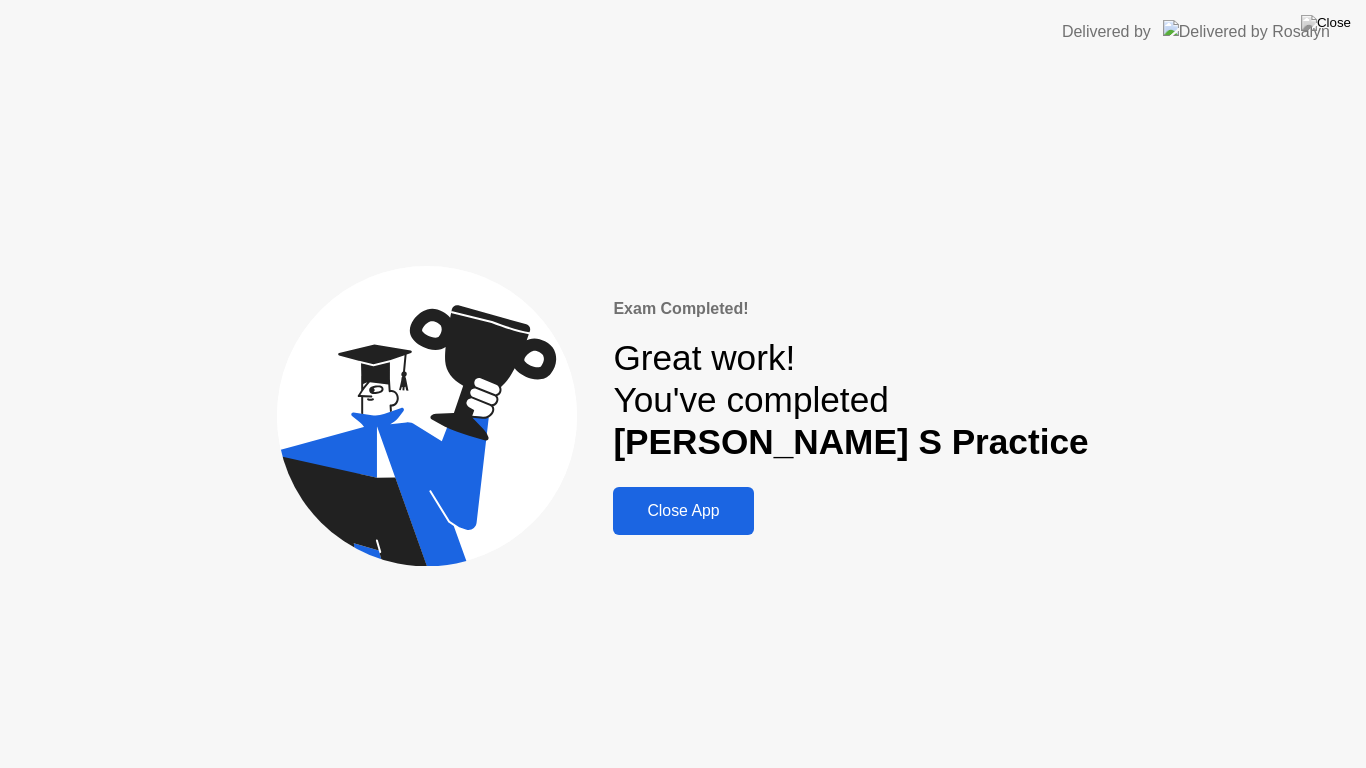 click on "Close App" 